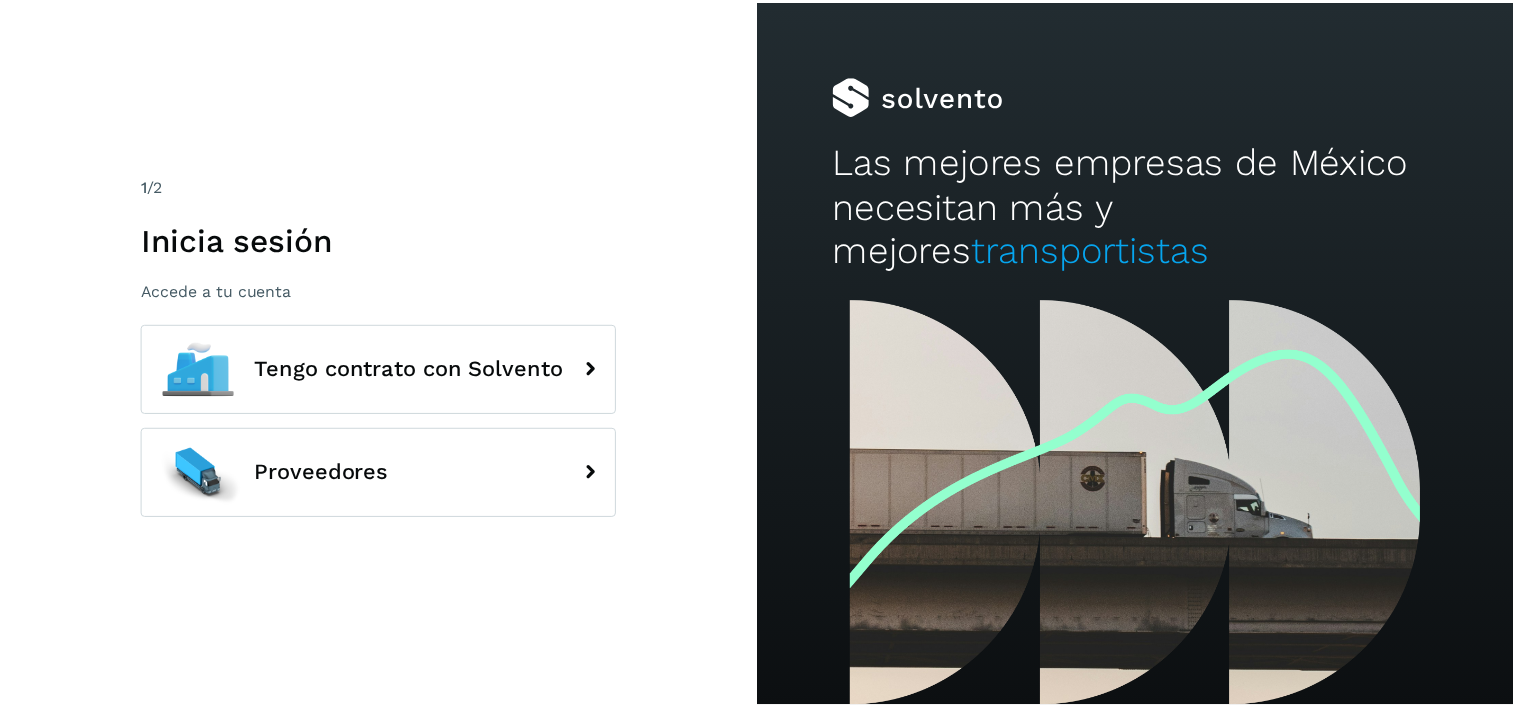 scroll, scrollTop: 0, scrollLeft: 0, axis: both 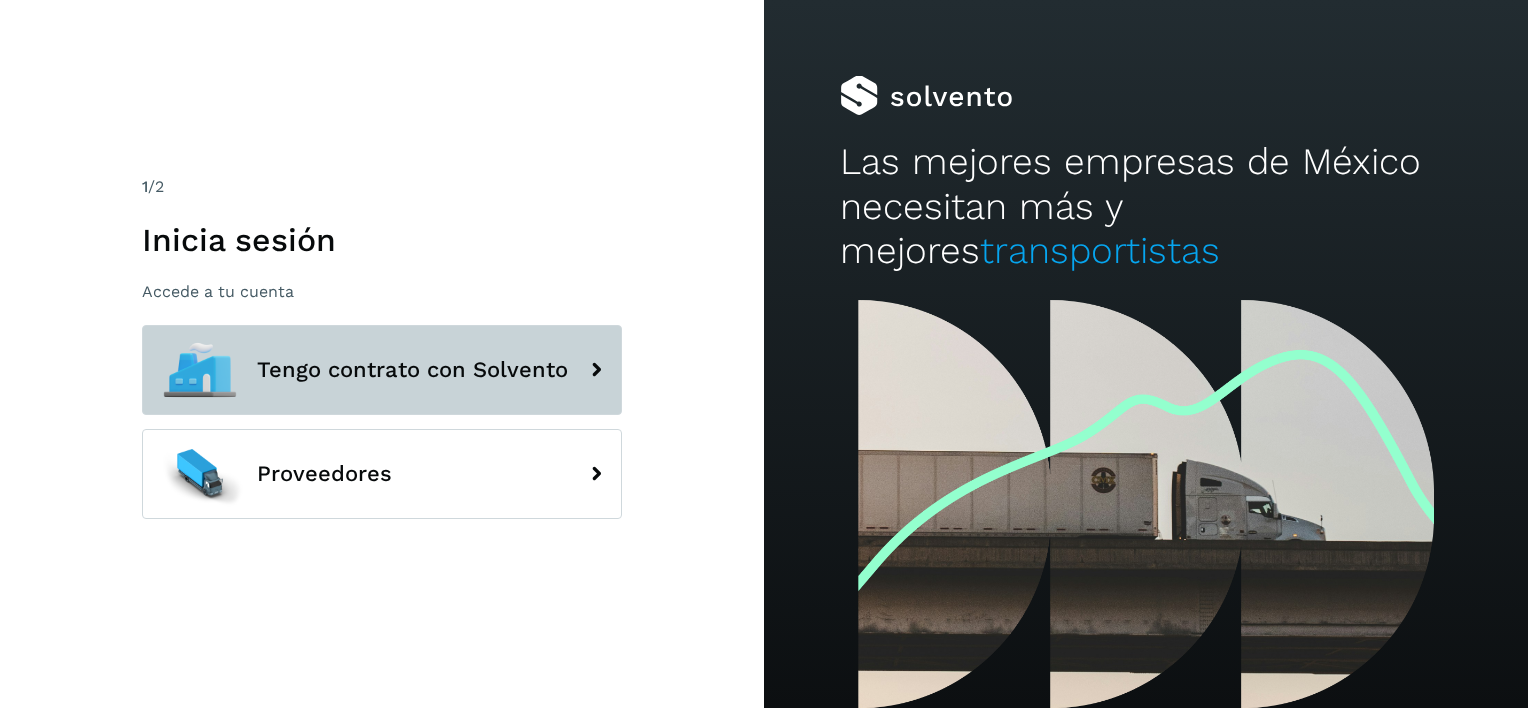click on "Tengo contrato con Solvento" 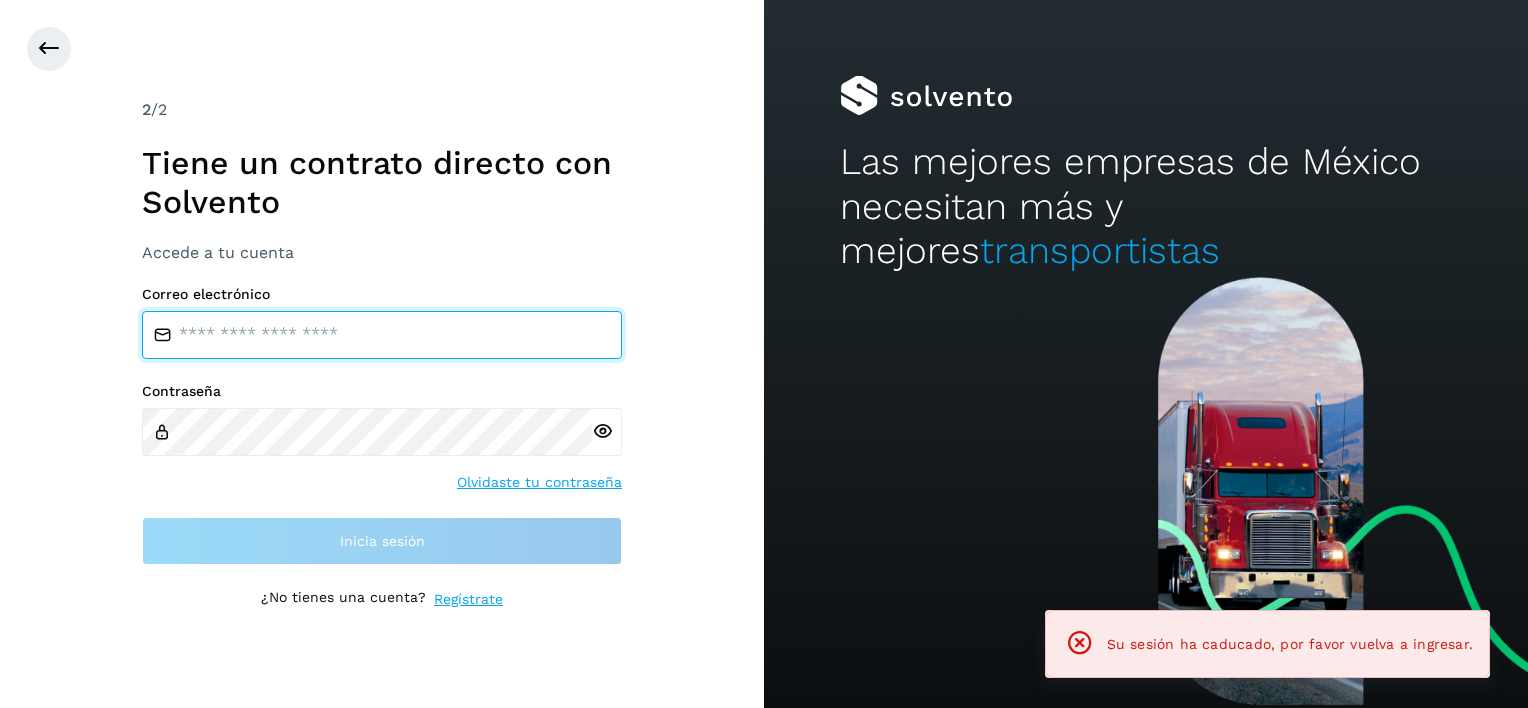 type on "**********" 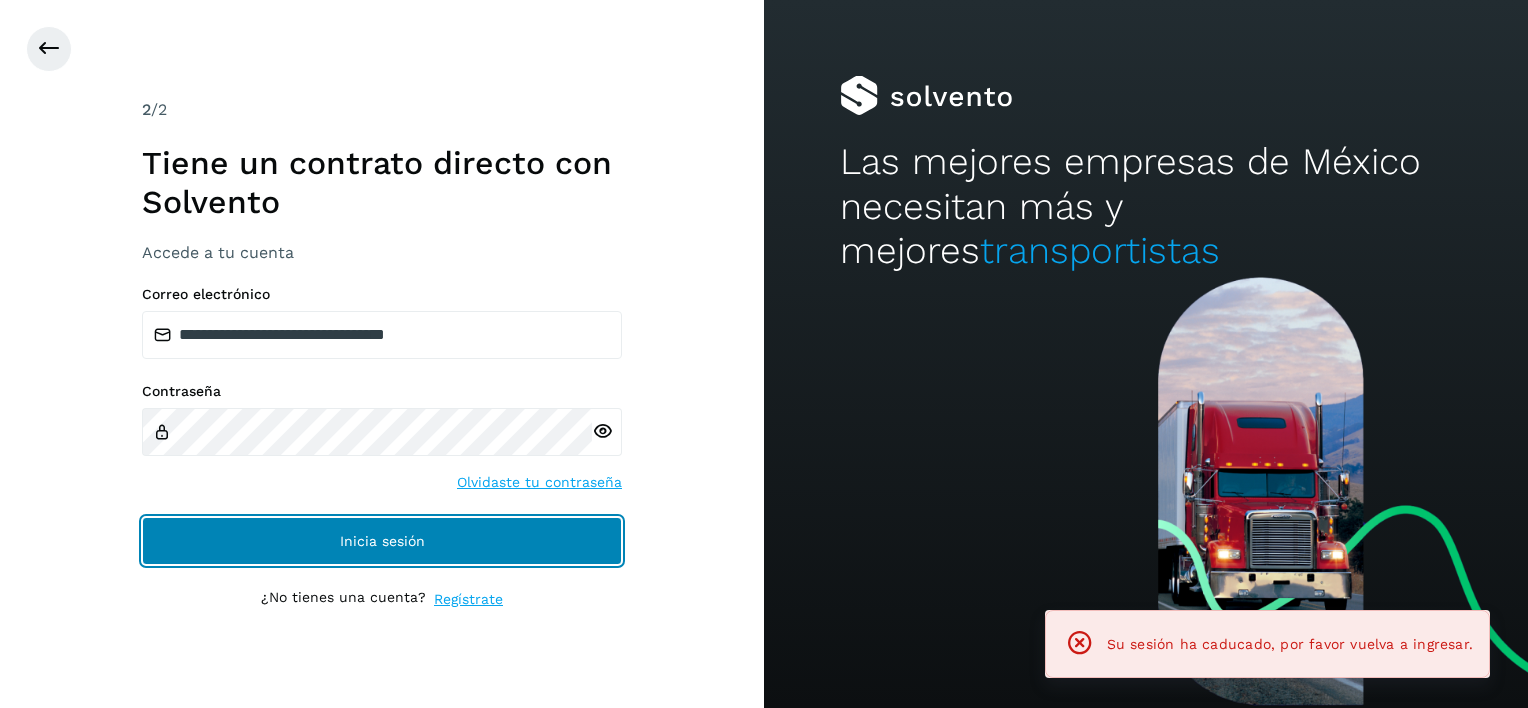 click on "Inicia sesión" 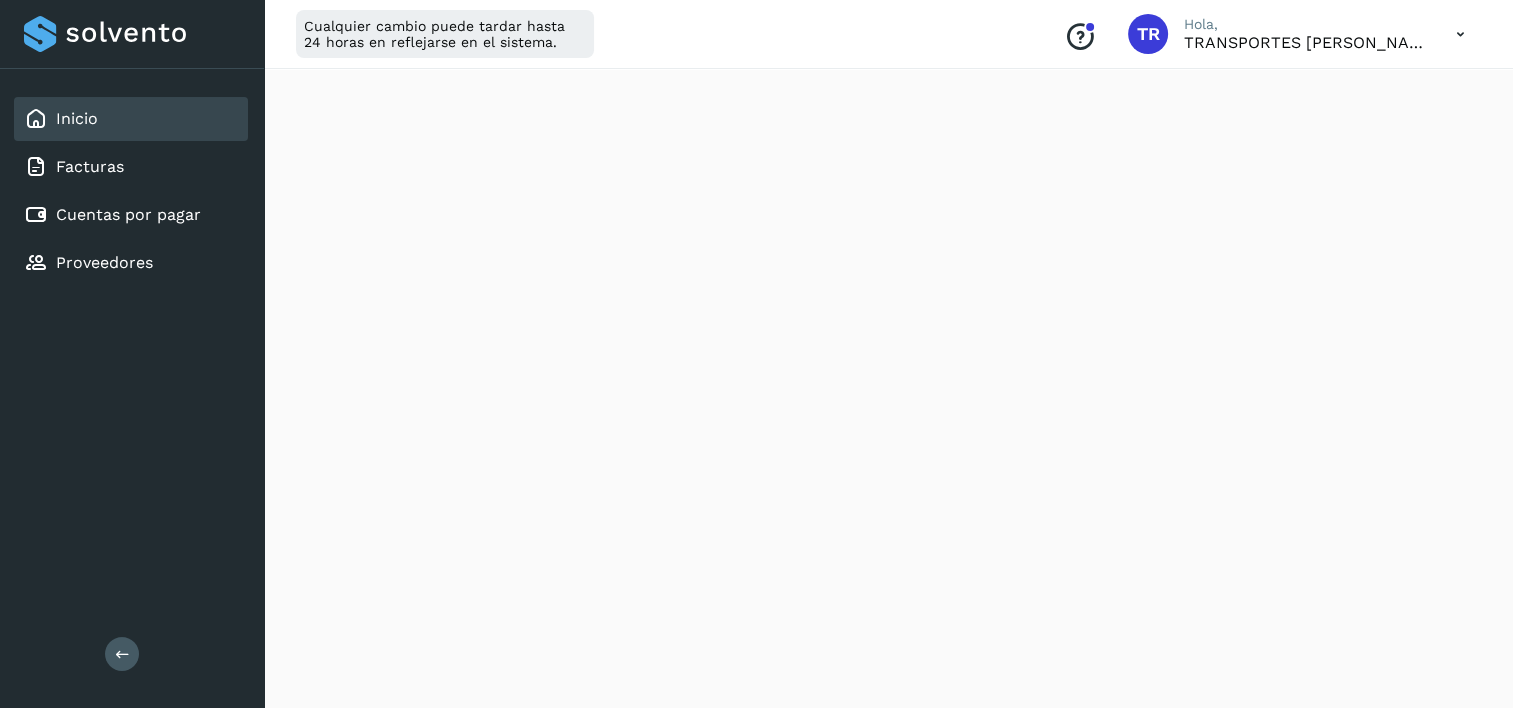 scroll, scrollTop: 300, scrollLeft: 0, axis: vertical 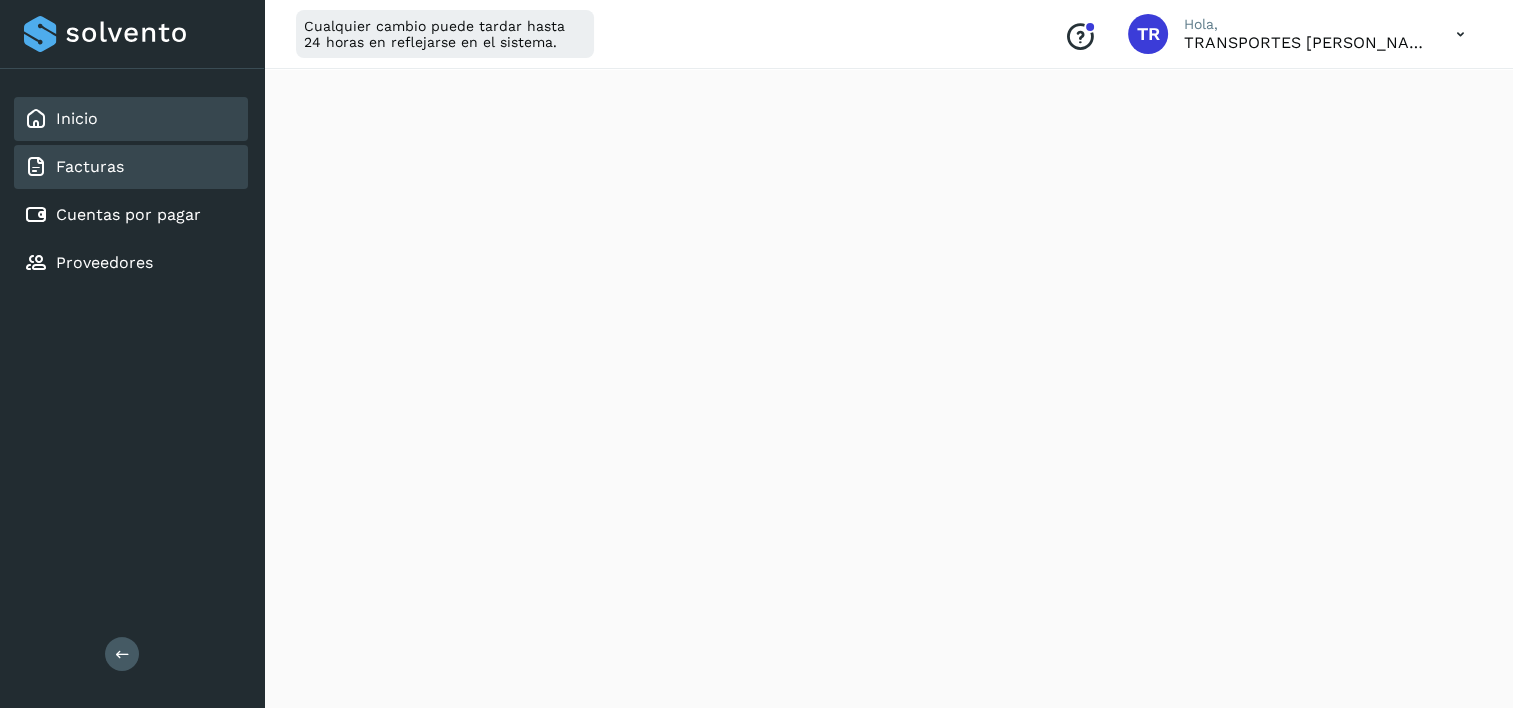click on "Facturas" at bounding box center (90, 166) 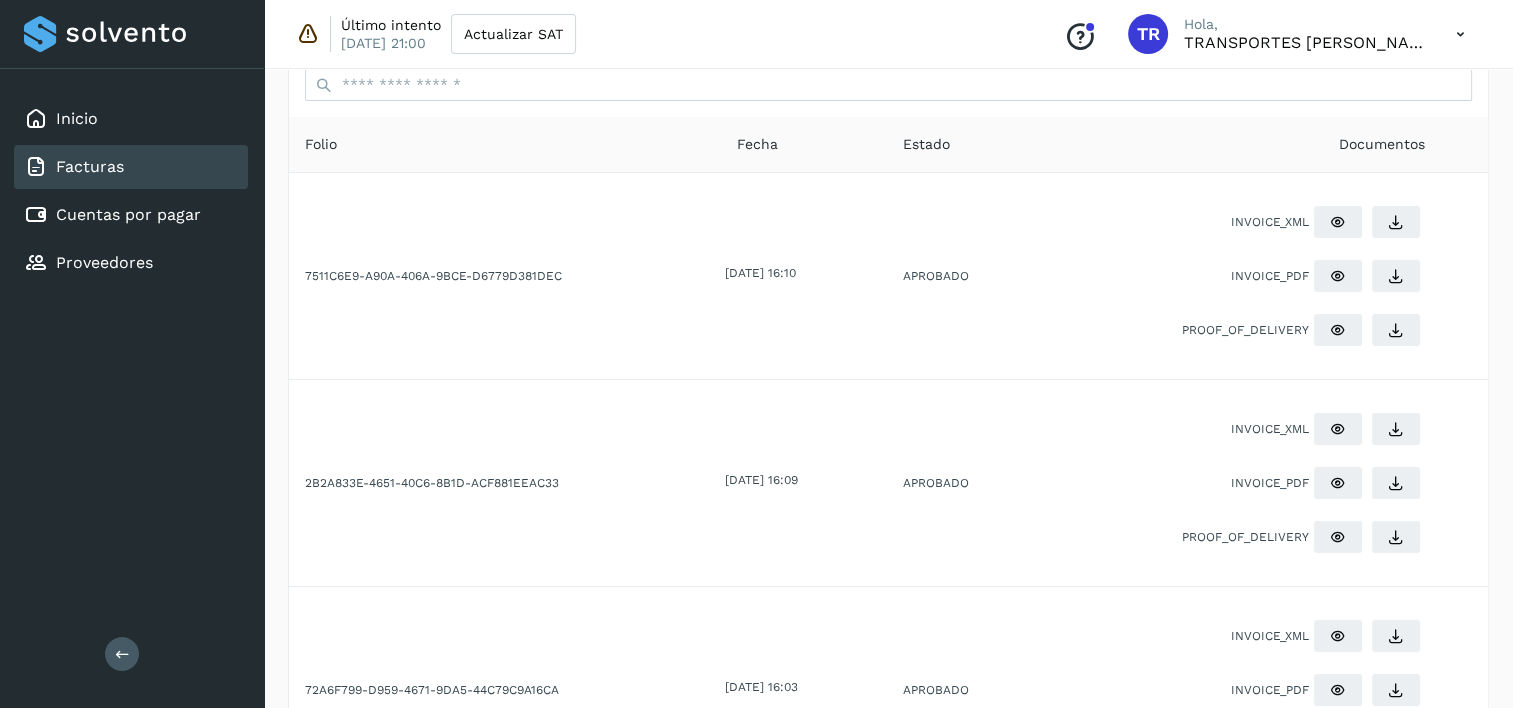 scroll, scrollTop: 0, scrollLeft: 0, axis: both 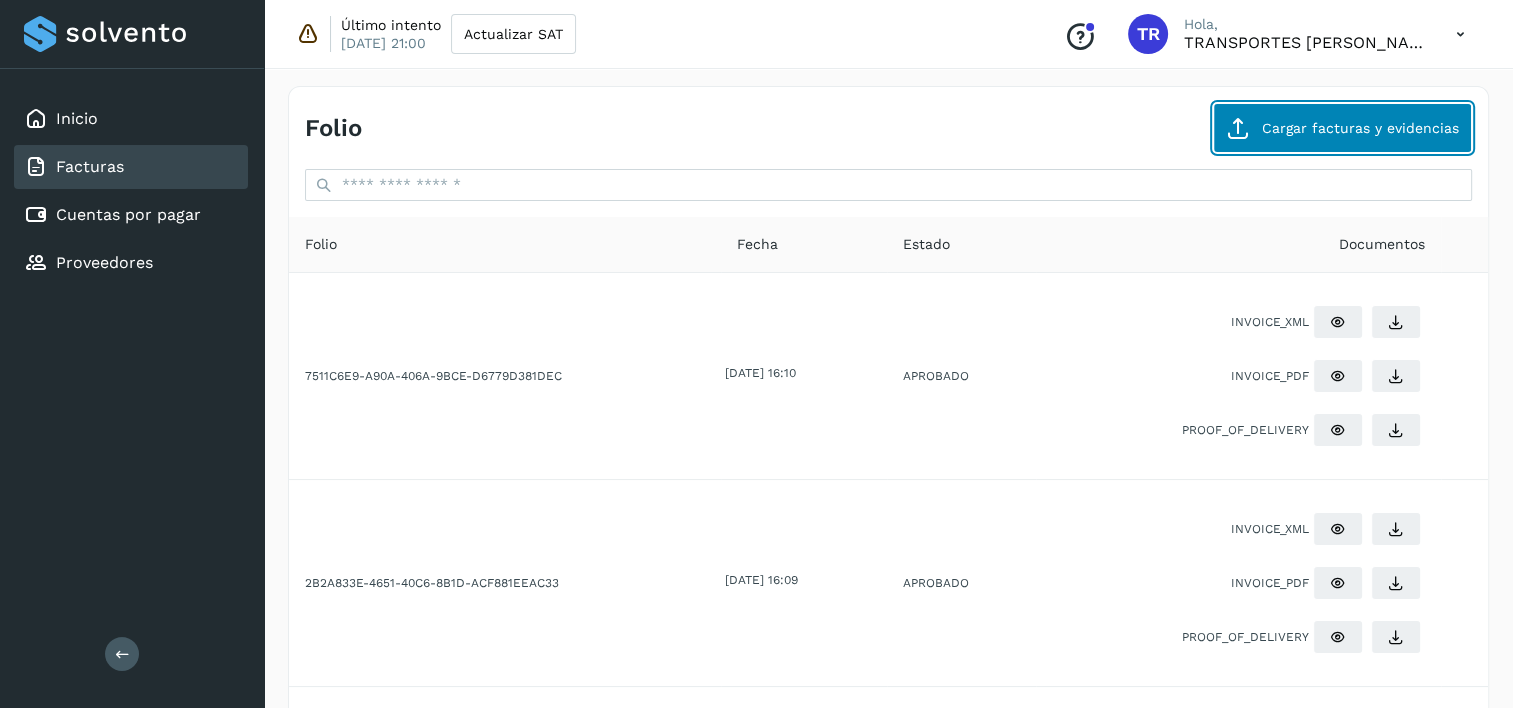 click on "Cargar facturas y evidencias" 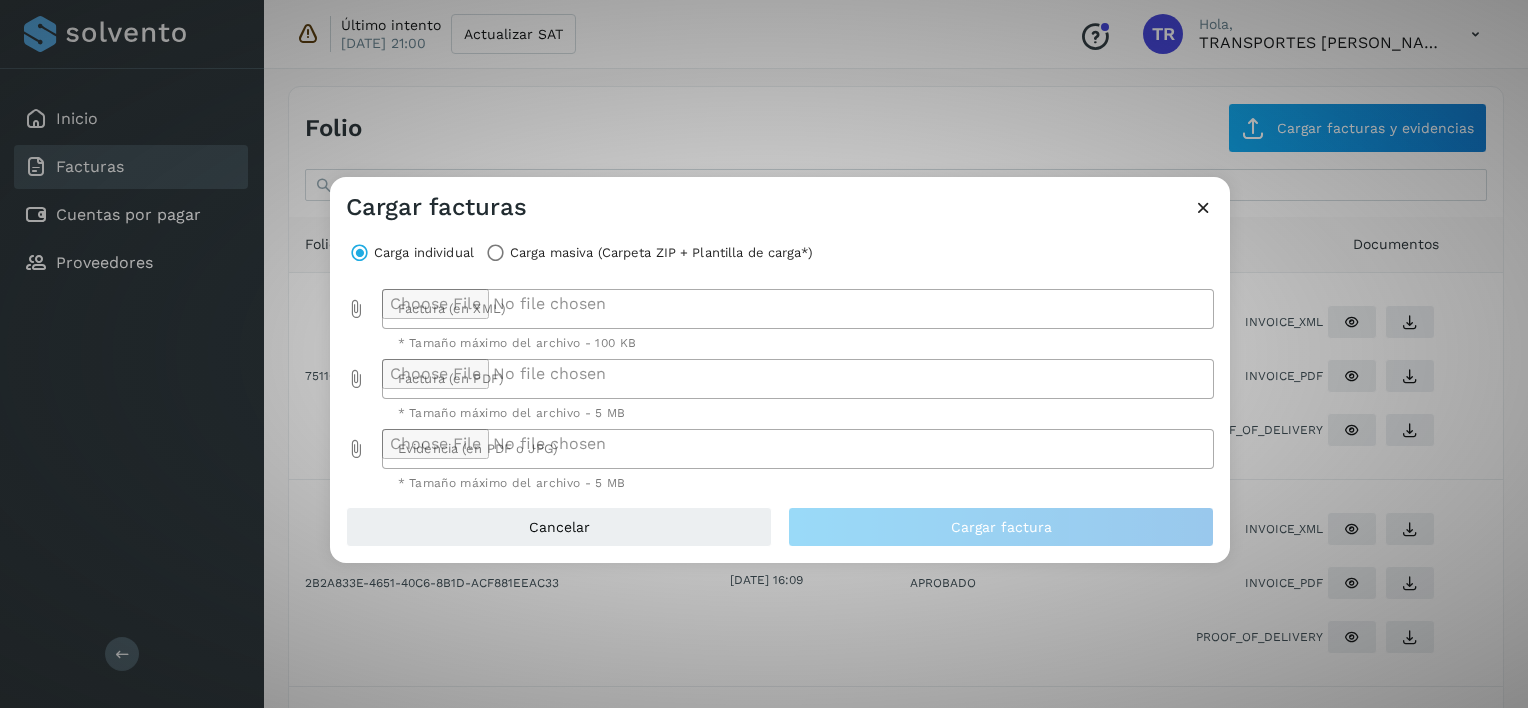 click at bounding box center (356, 309) 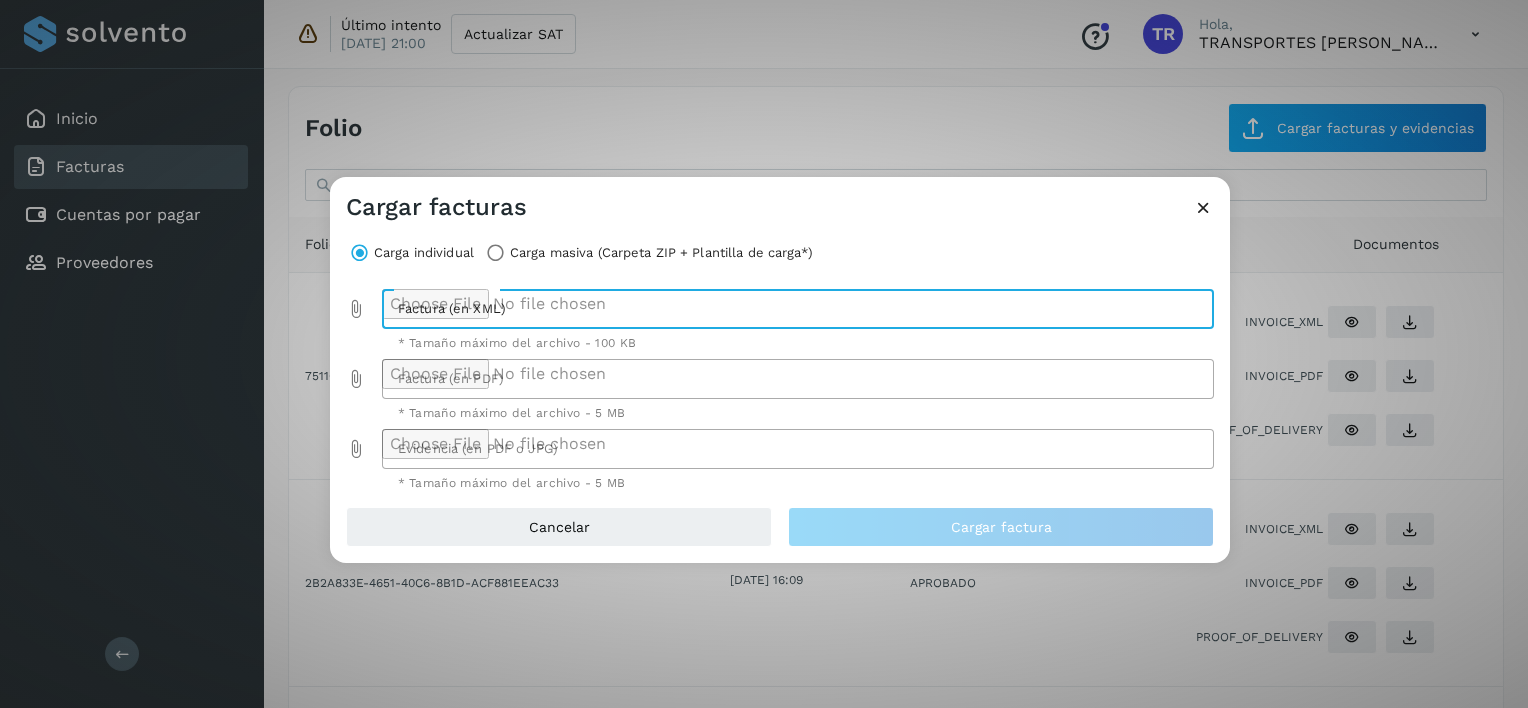 type on "**********" 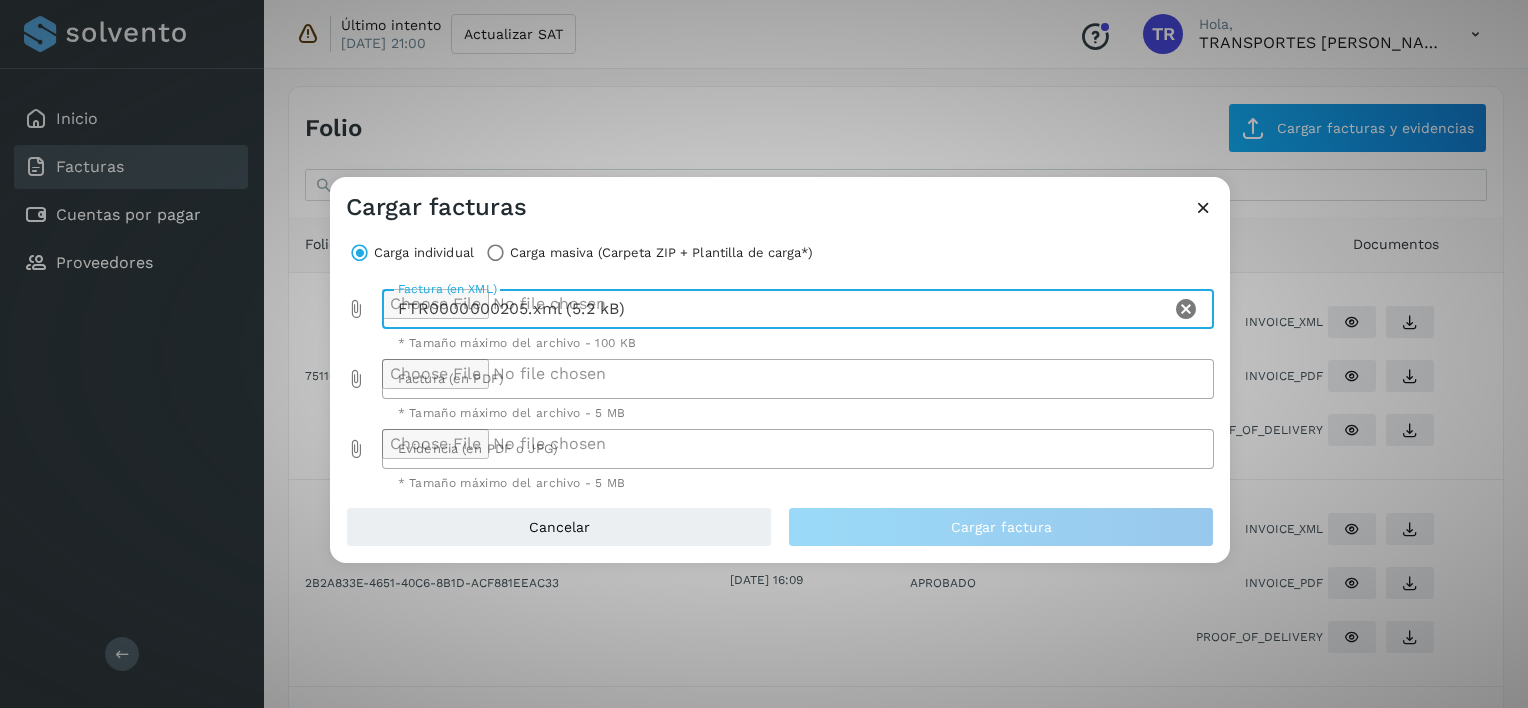click at bounding box center (356, 379) 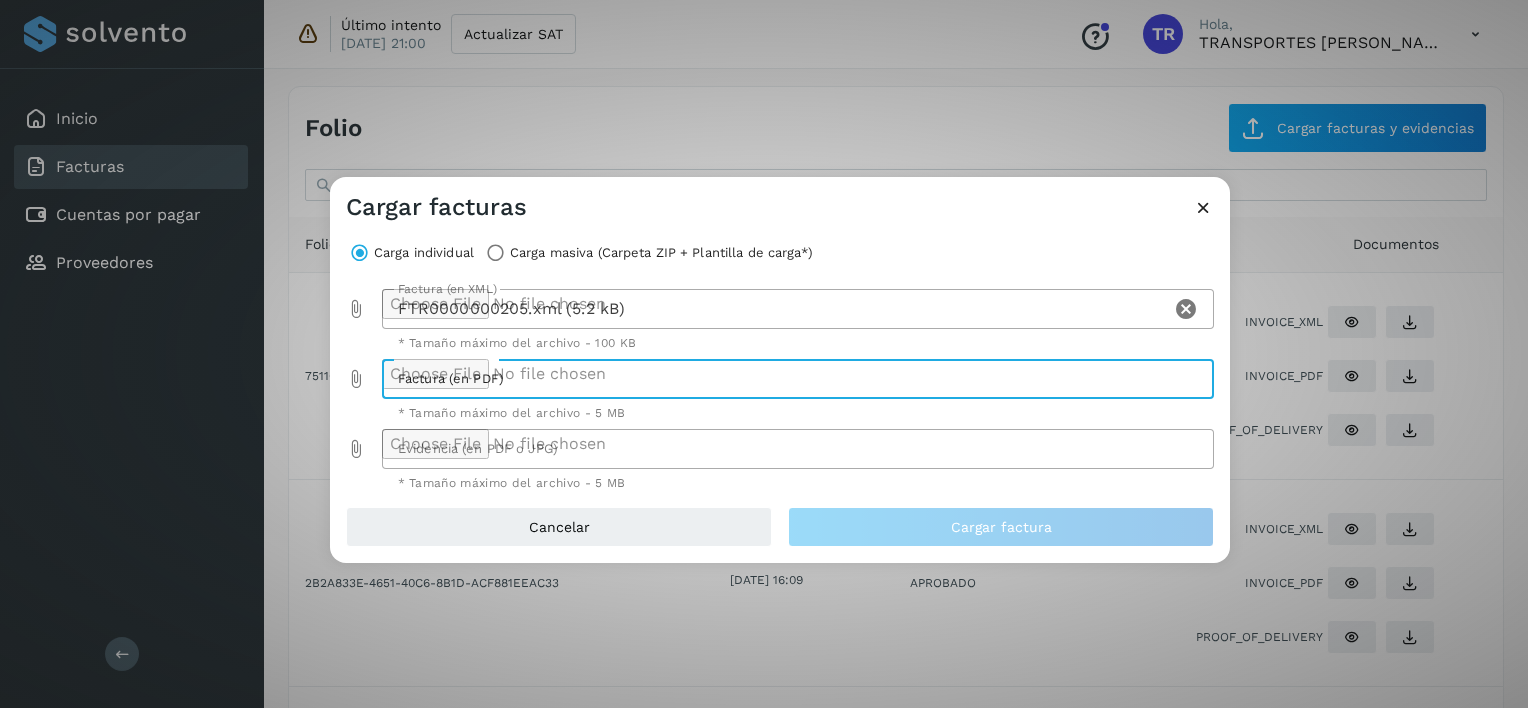 type on "**********" 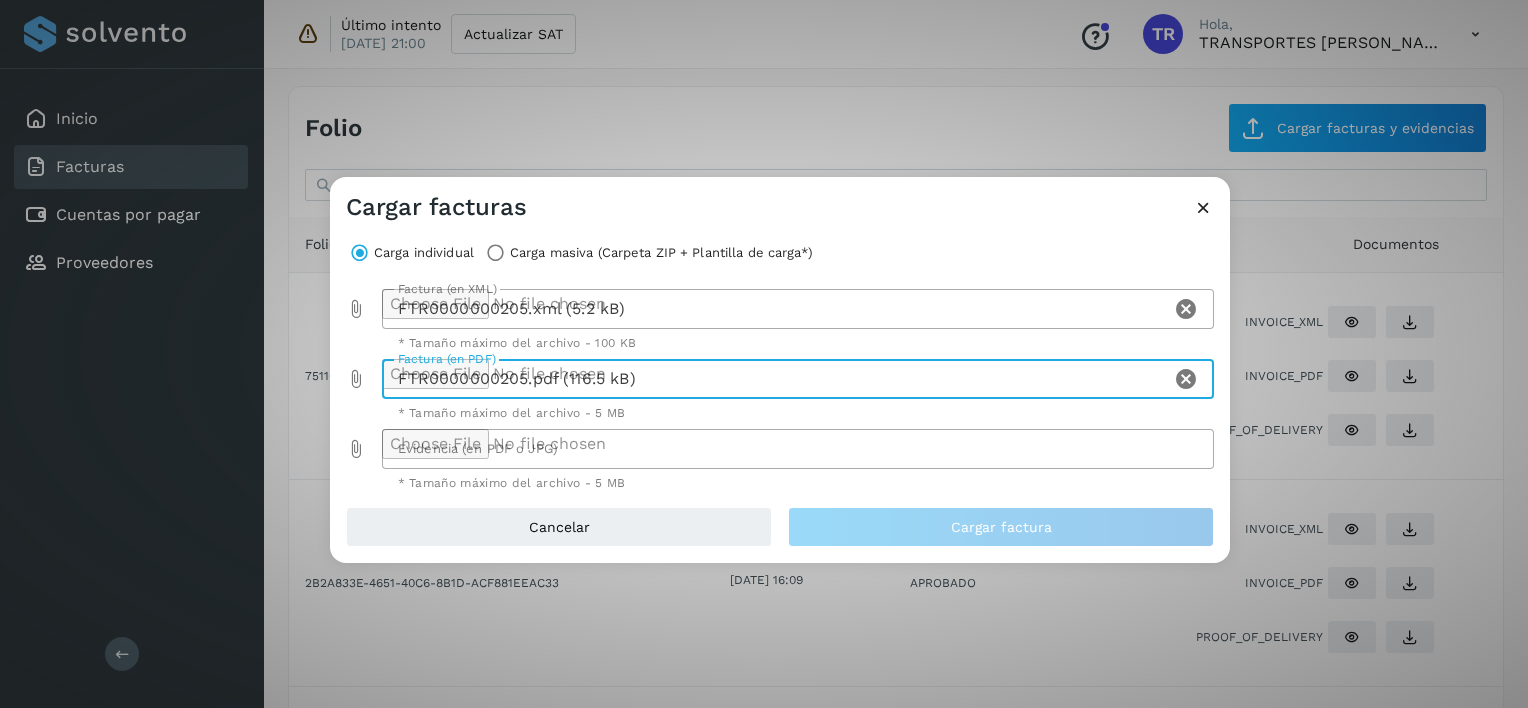 click at bounding box center [356, 449] 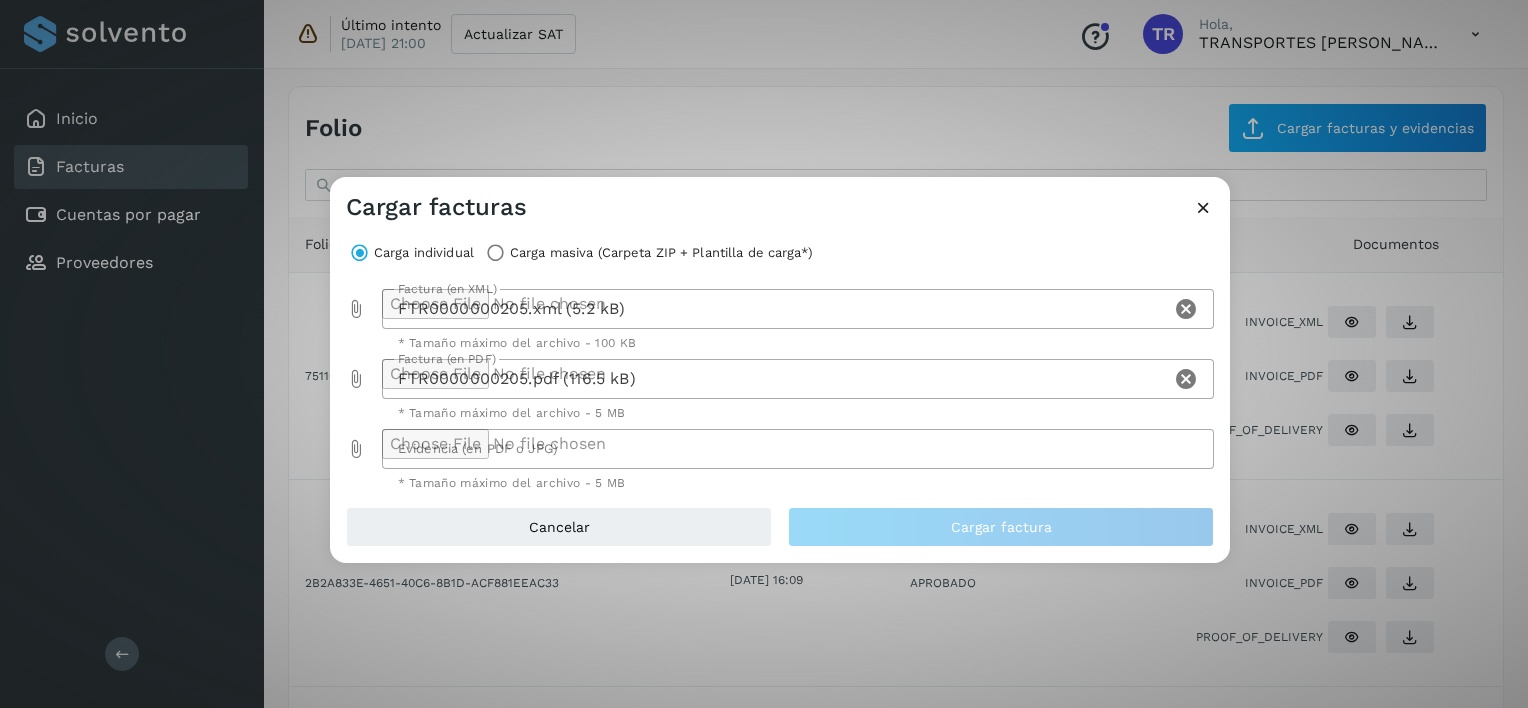 type on "**********" 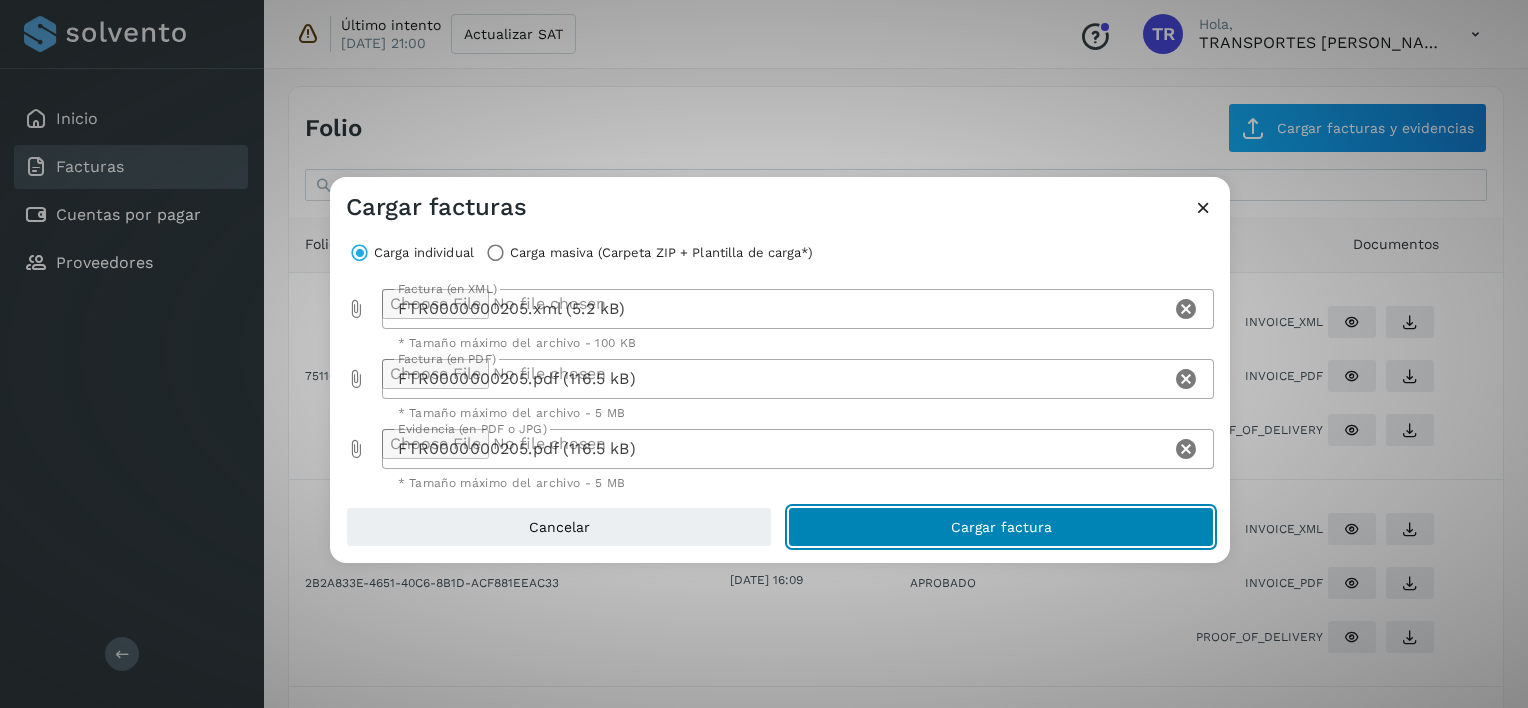 click on "Cargar factura" 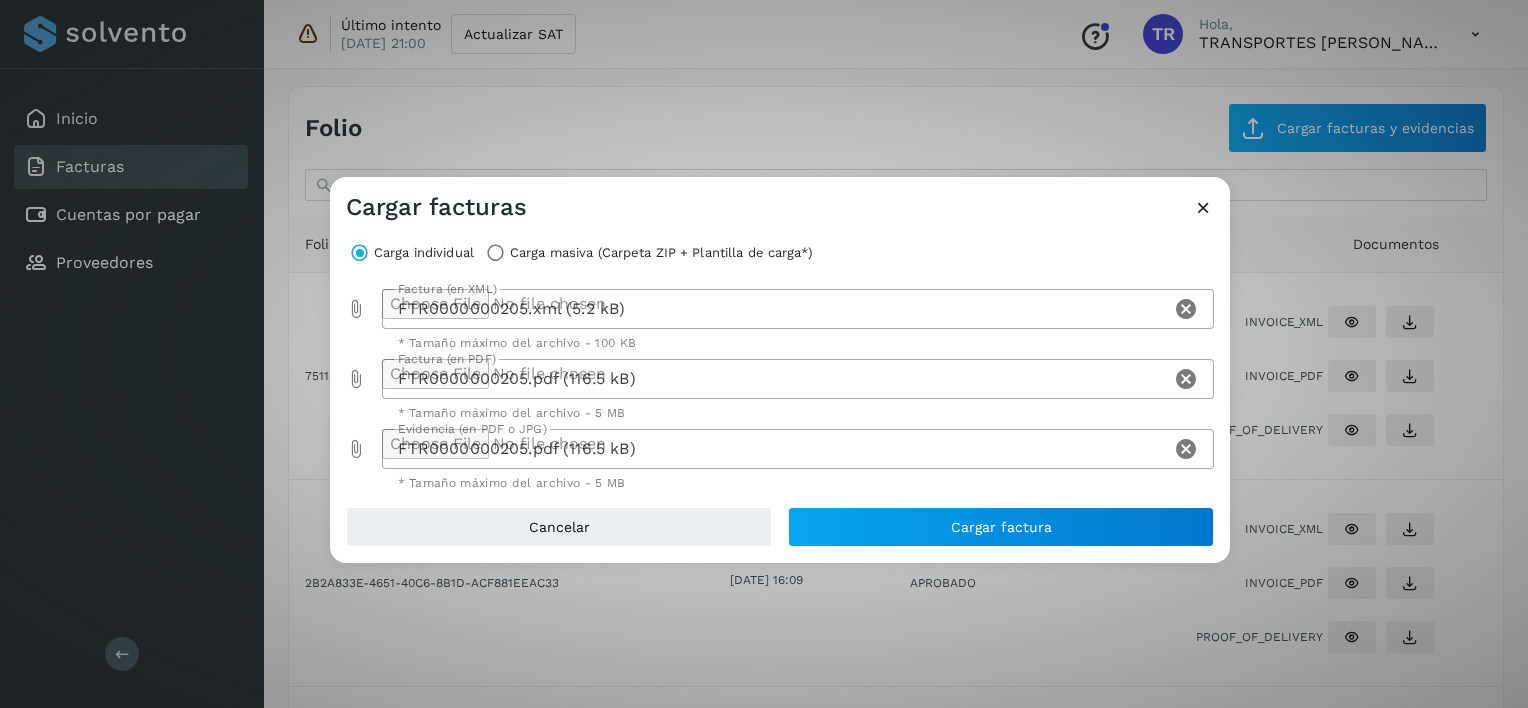 click at bounding box center [356, 309] 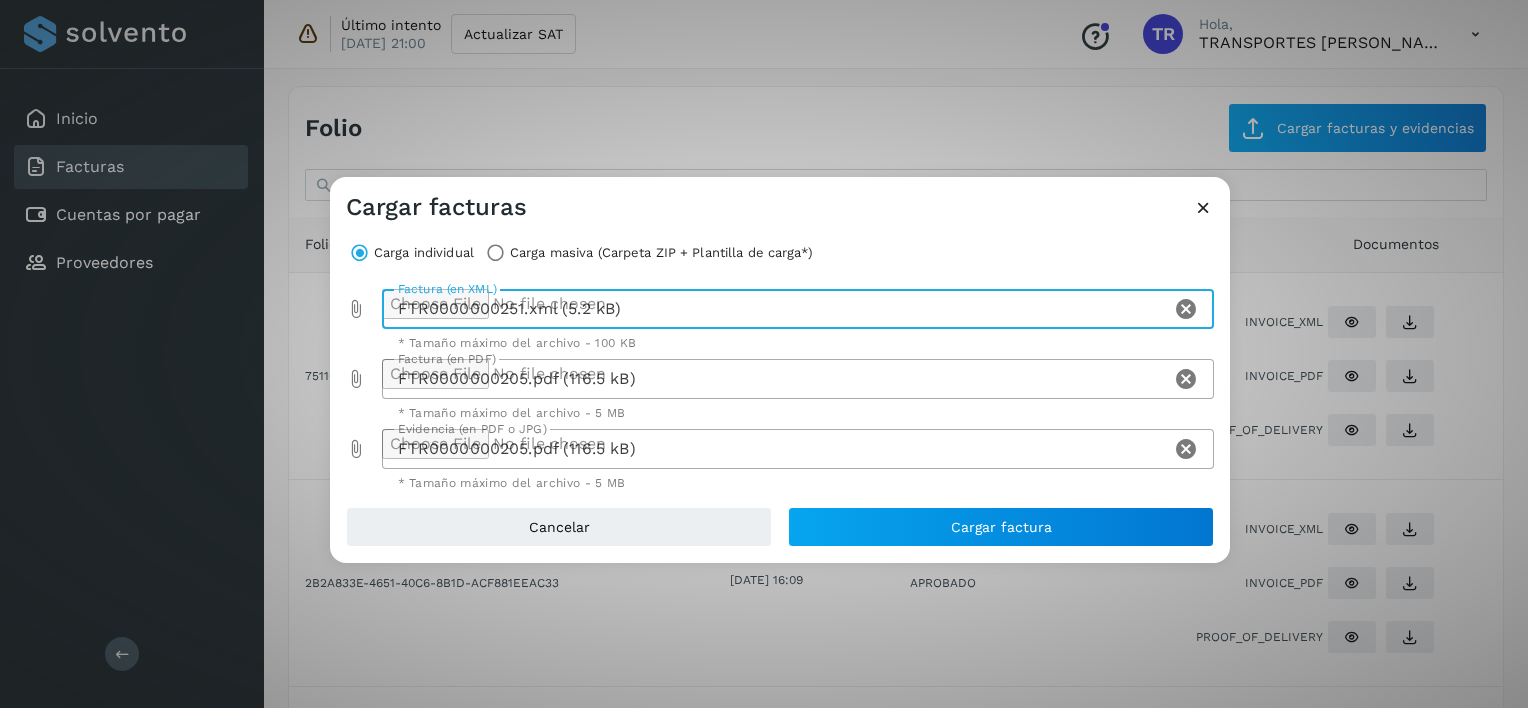click at bounding box center [356, 379] 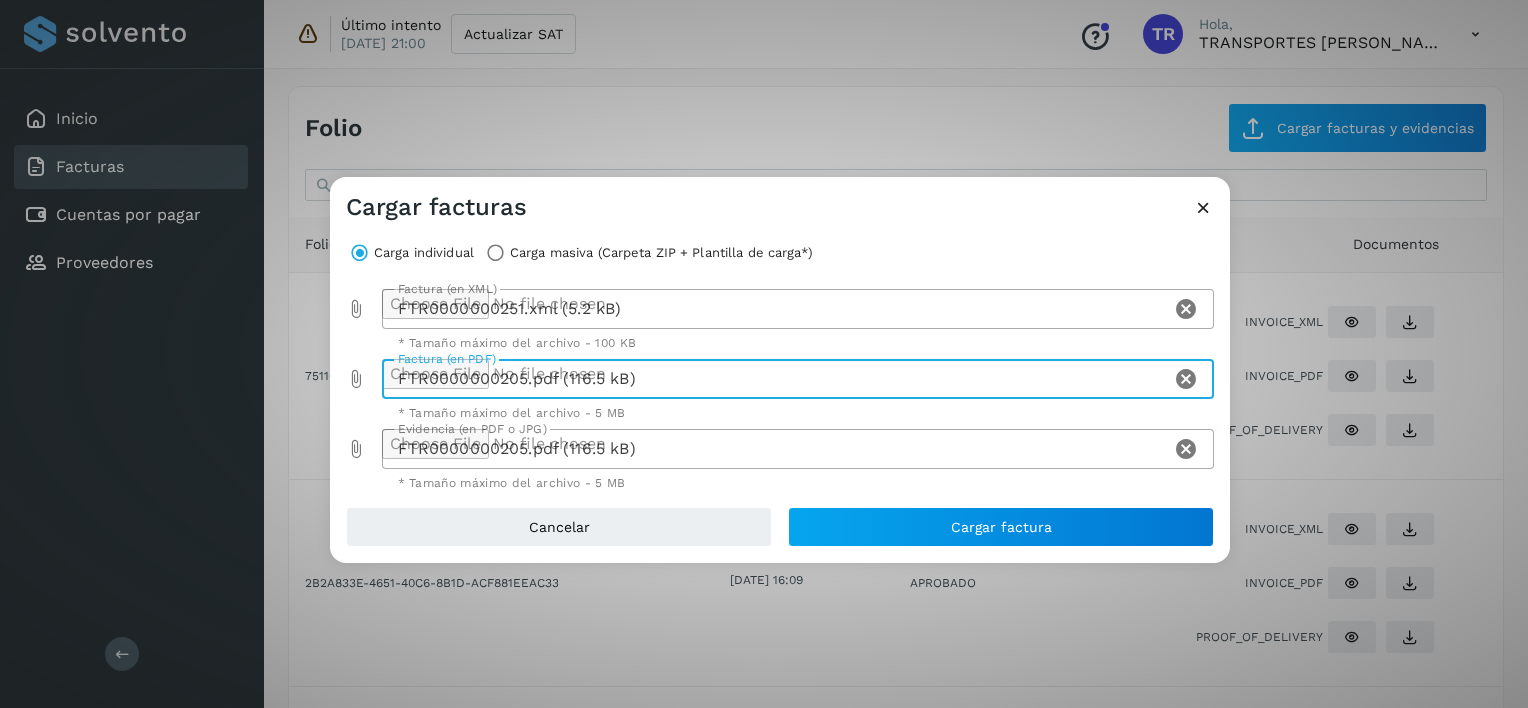 type on "**********" 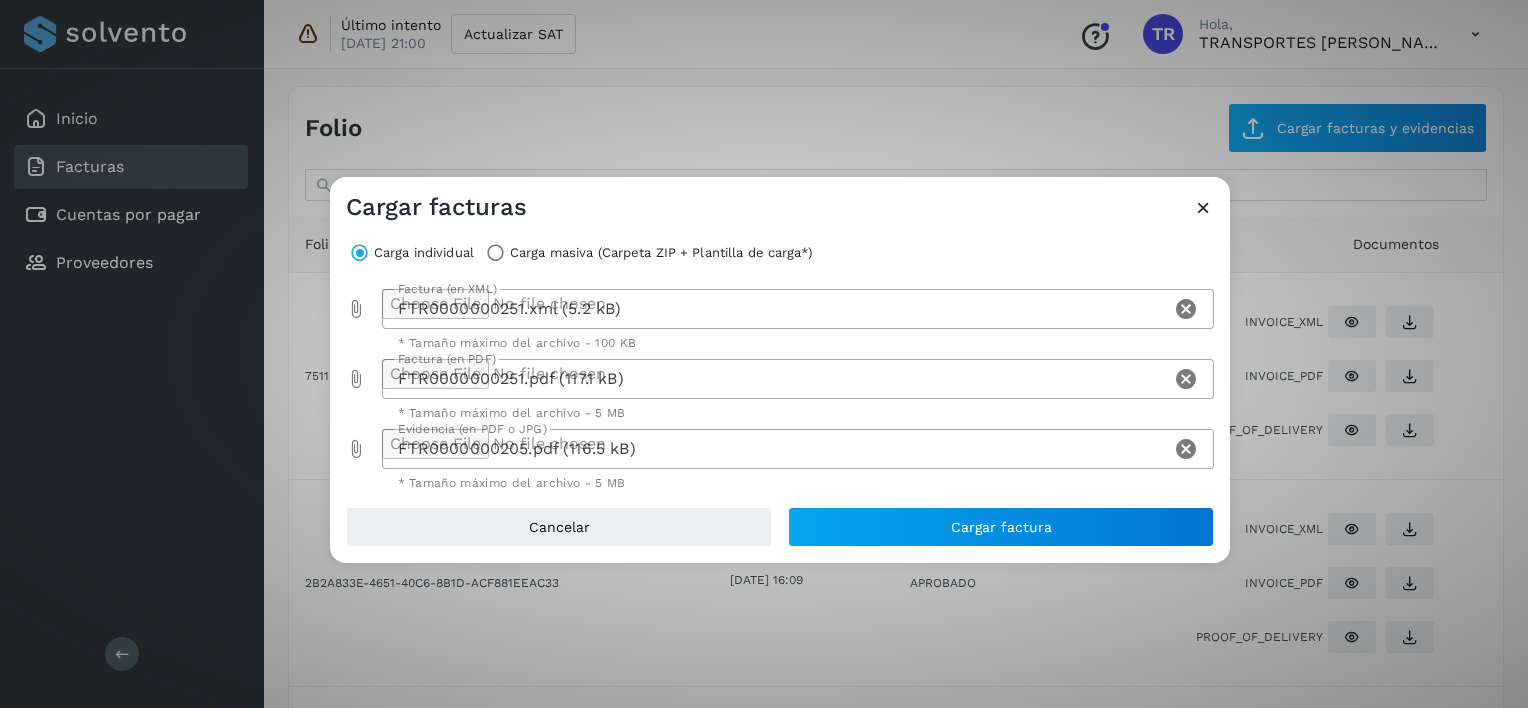 click at bounding box center [356, 449] 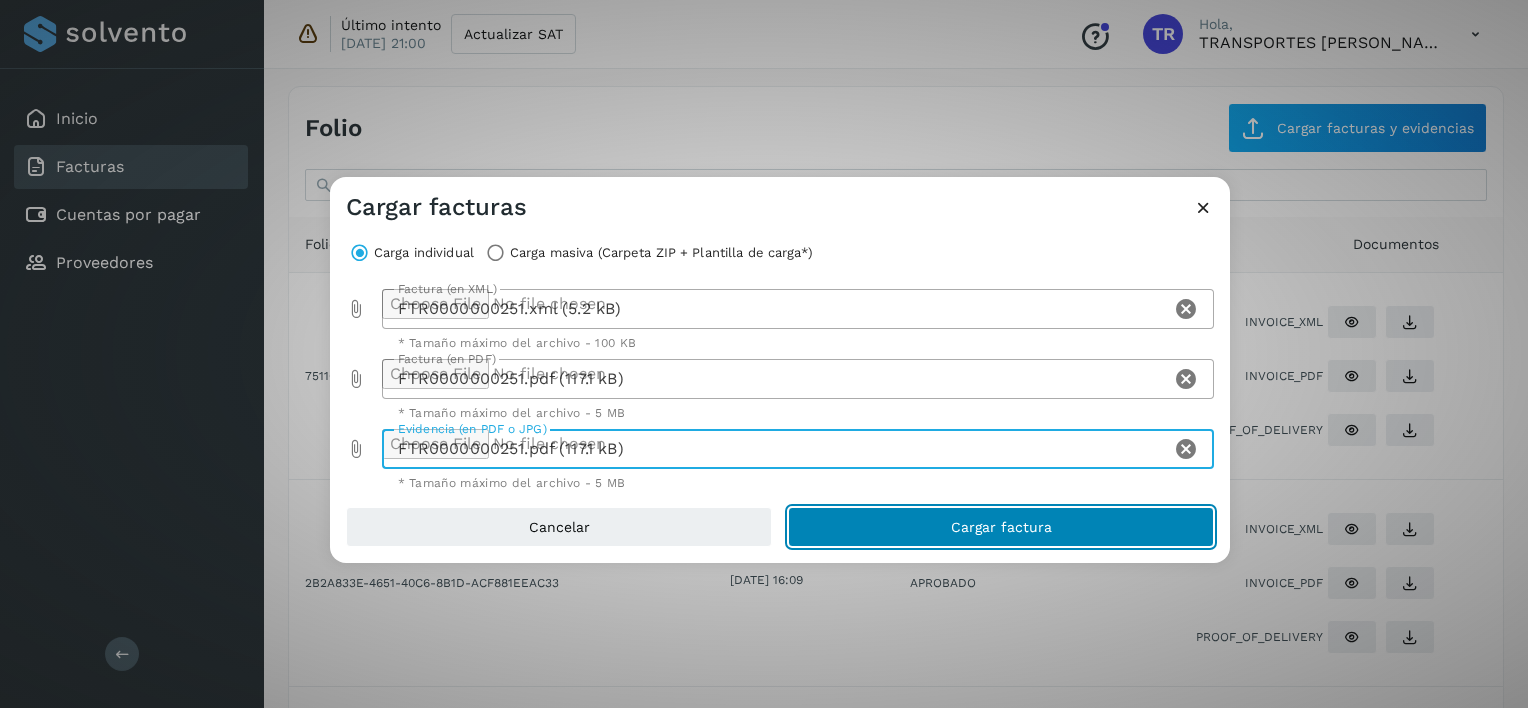 click on "Cargar factura" 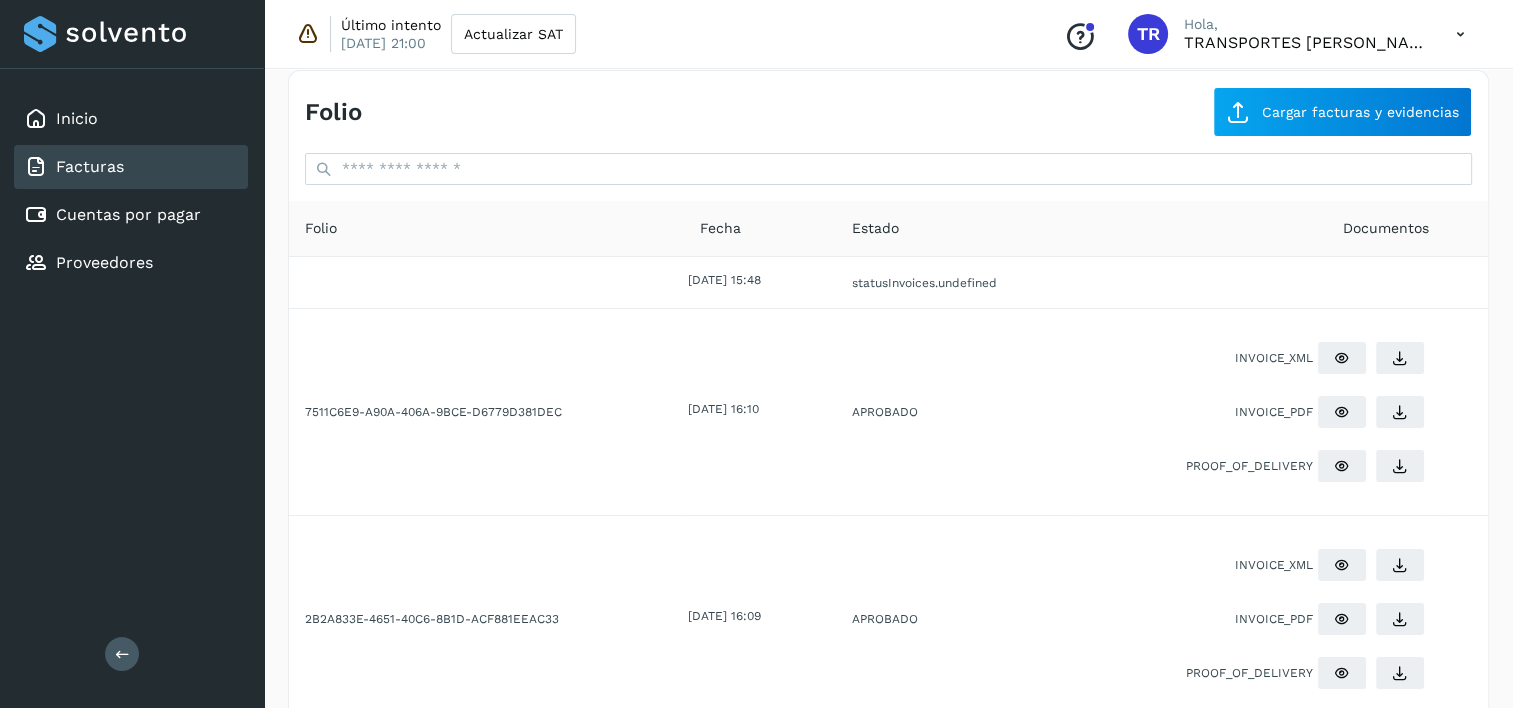 scroll, scrollTop: 0, scrollLeft: 0, axis: both 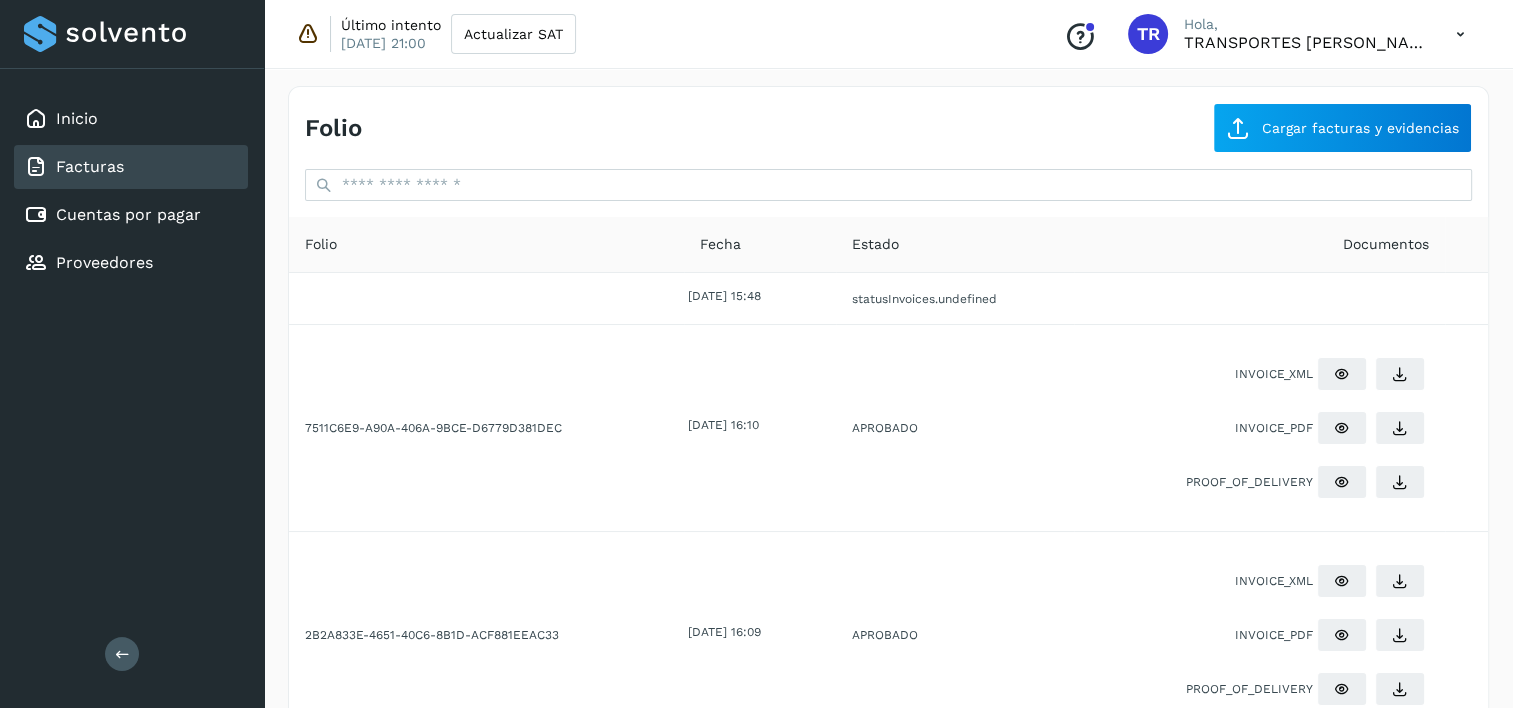 click on "statusInvoices.undefined" 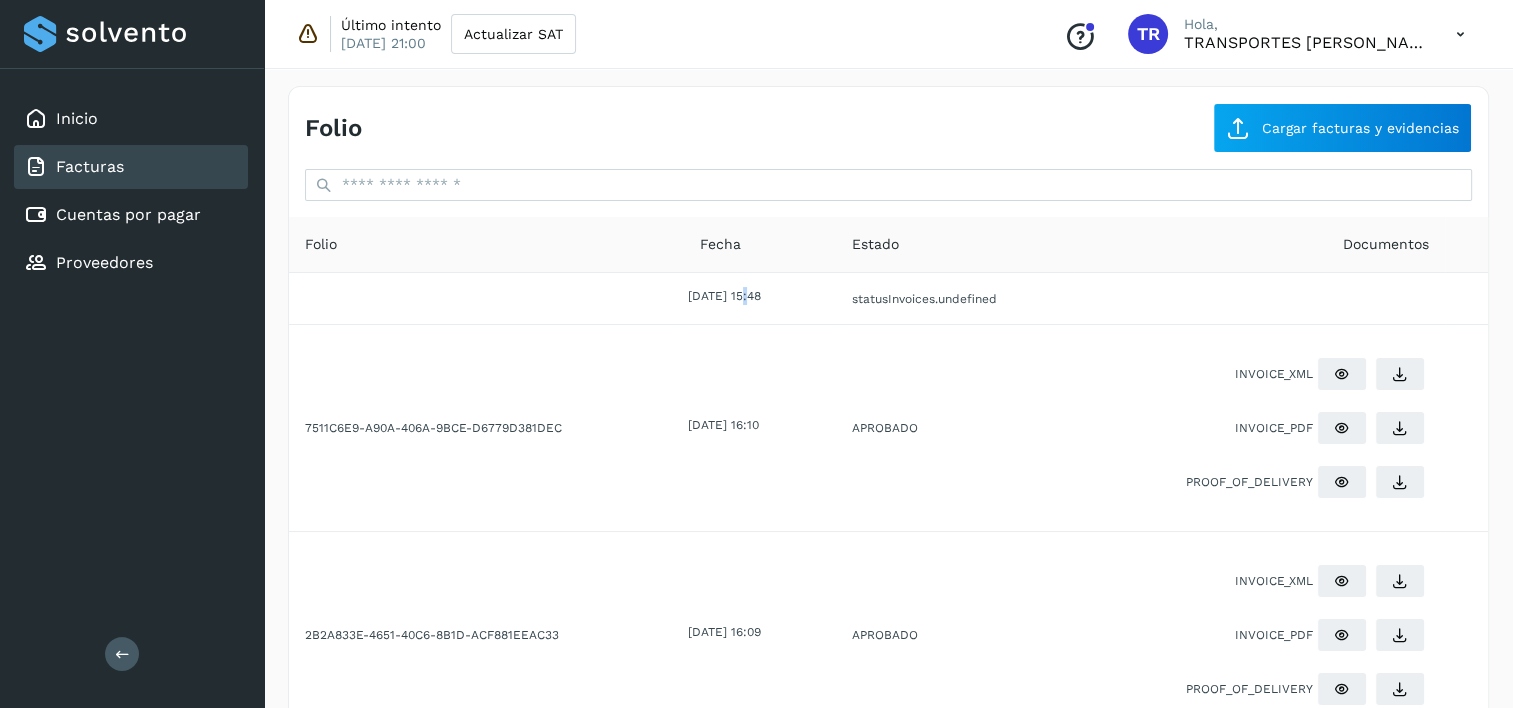 click on "[DATE] 15:48" 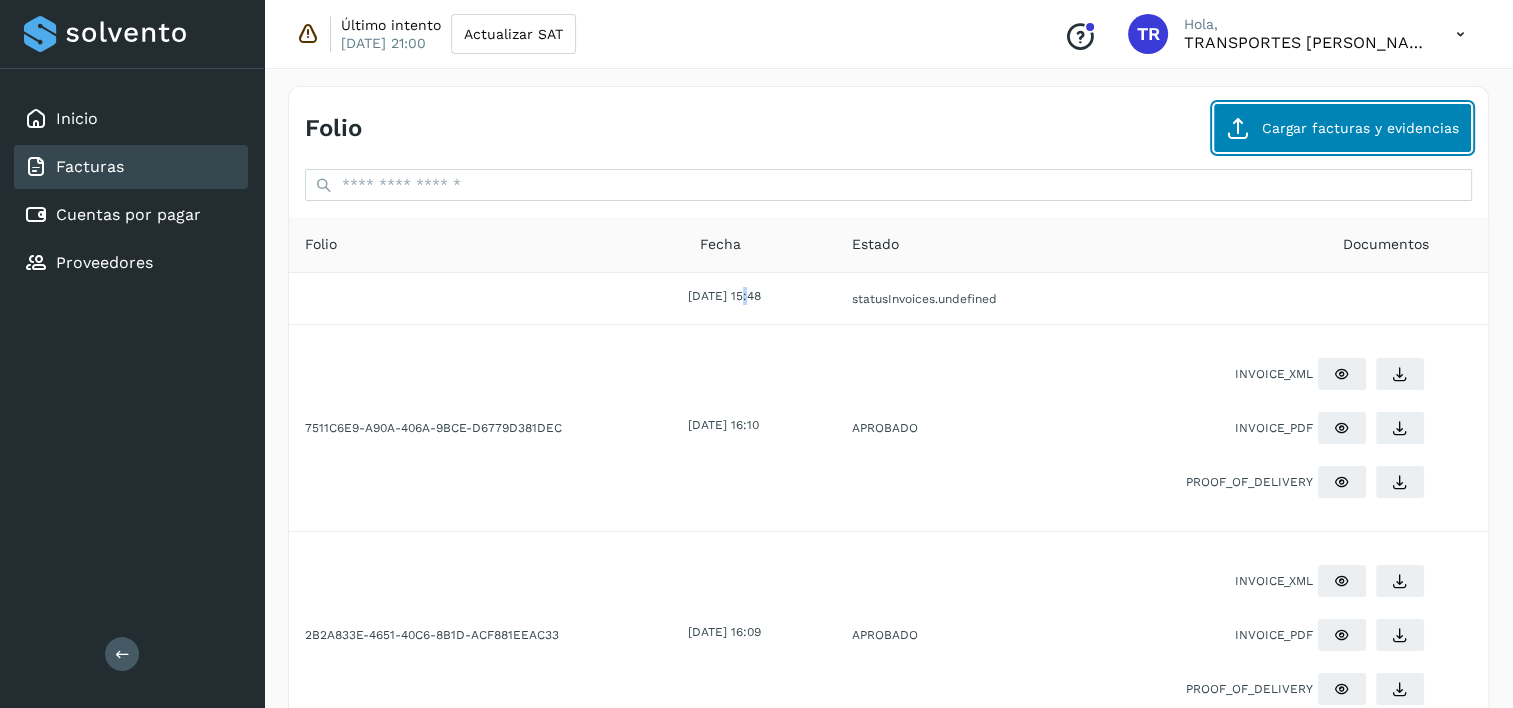 click at bounding box center [1238, 128] 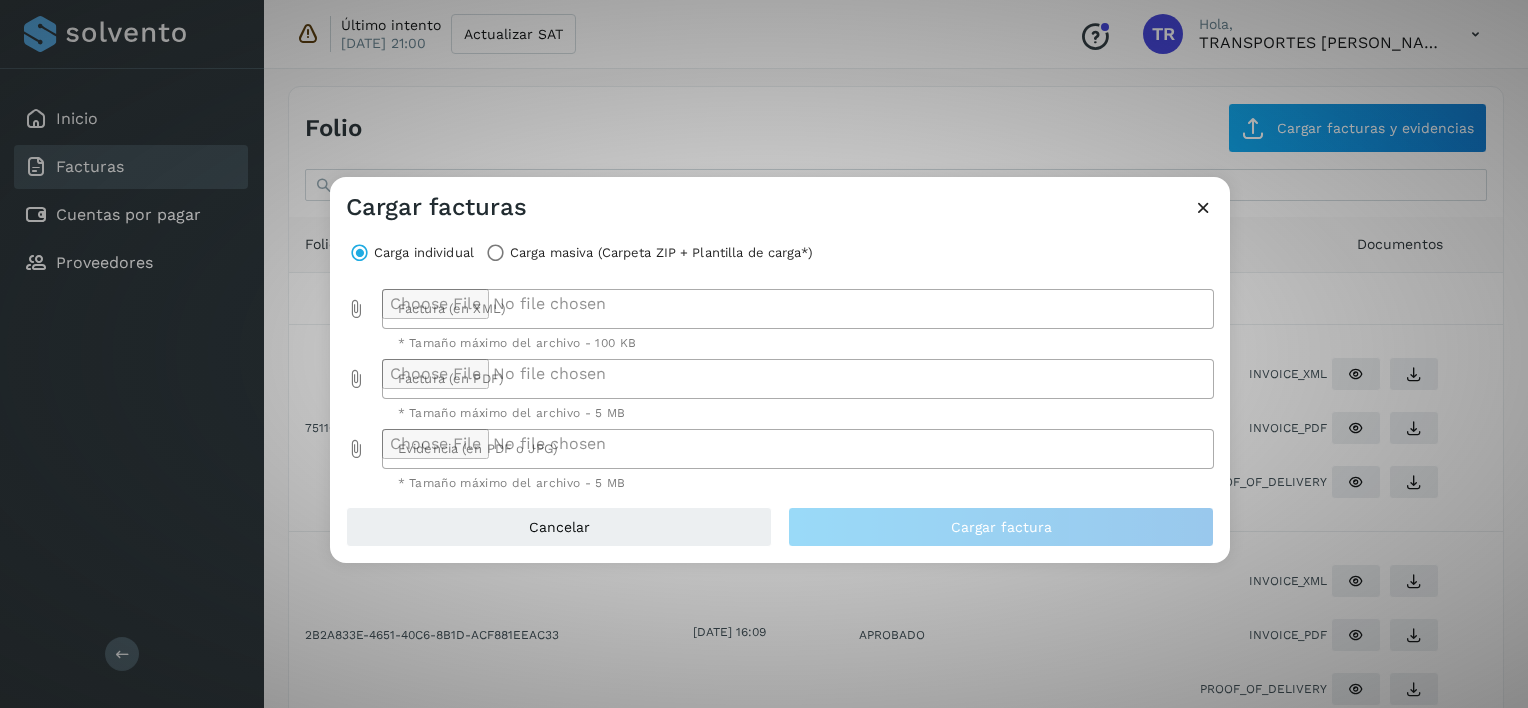 click at bounding box center [1203, 207] 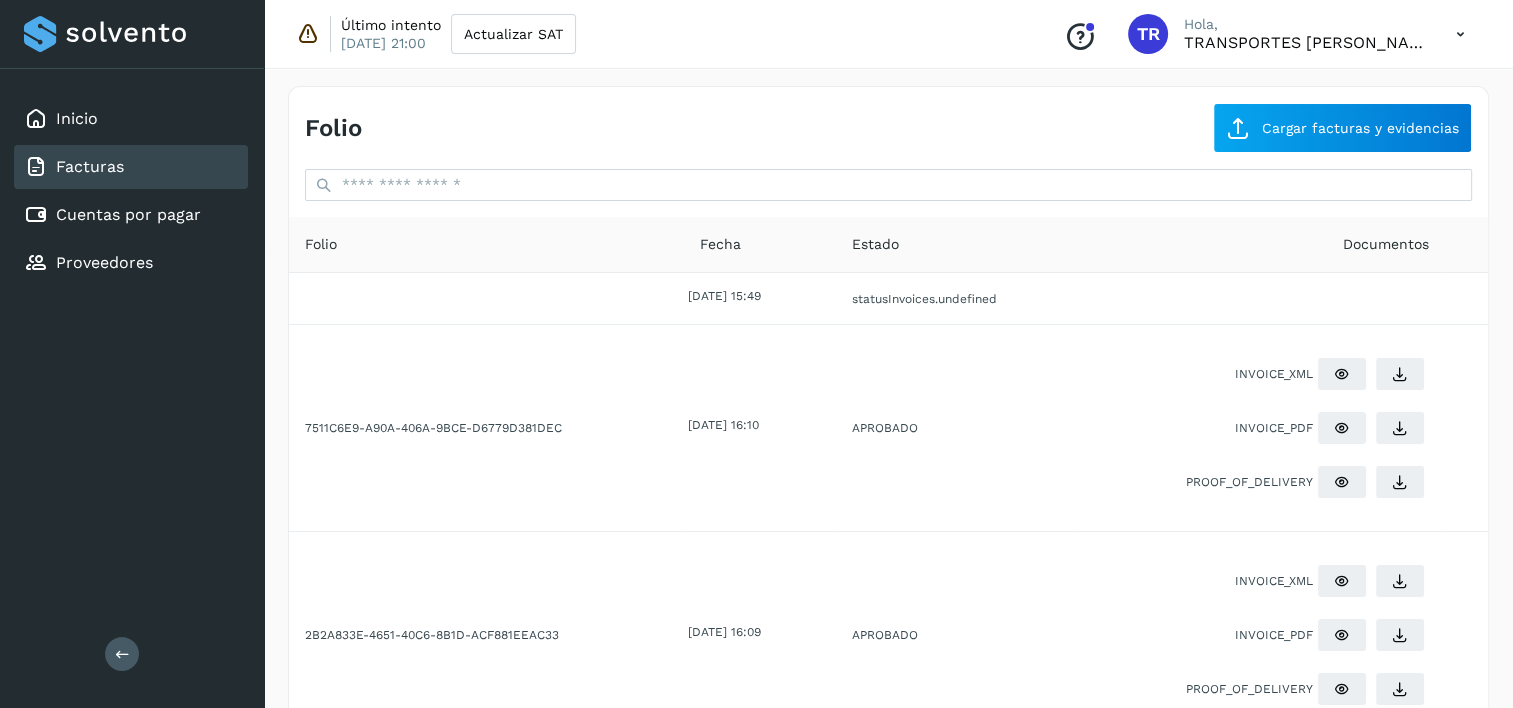 click on "[DATE] 15:49" 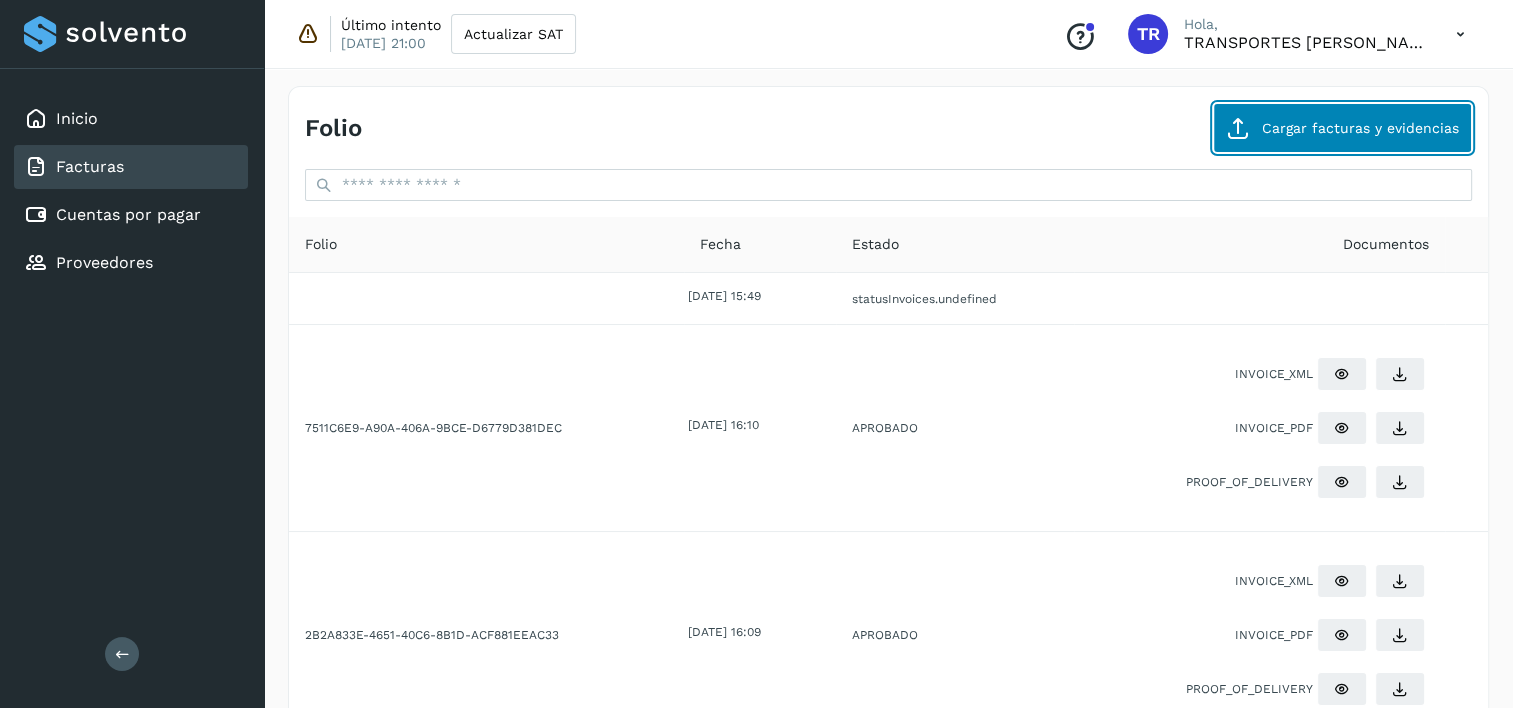 click on "Cargar facturas y evidencias" 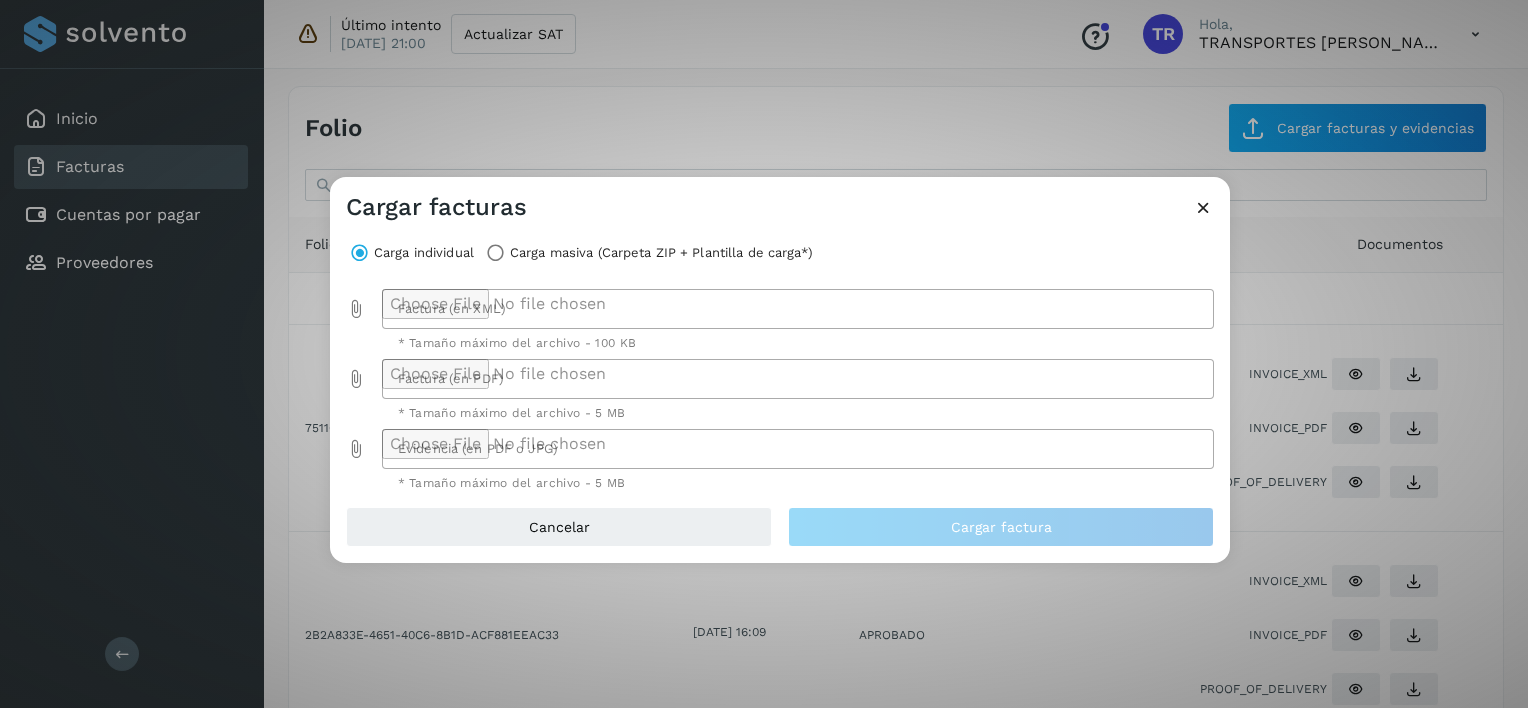 click at bounding box center (356, 309) 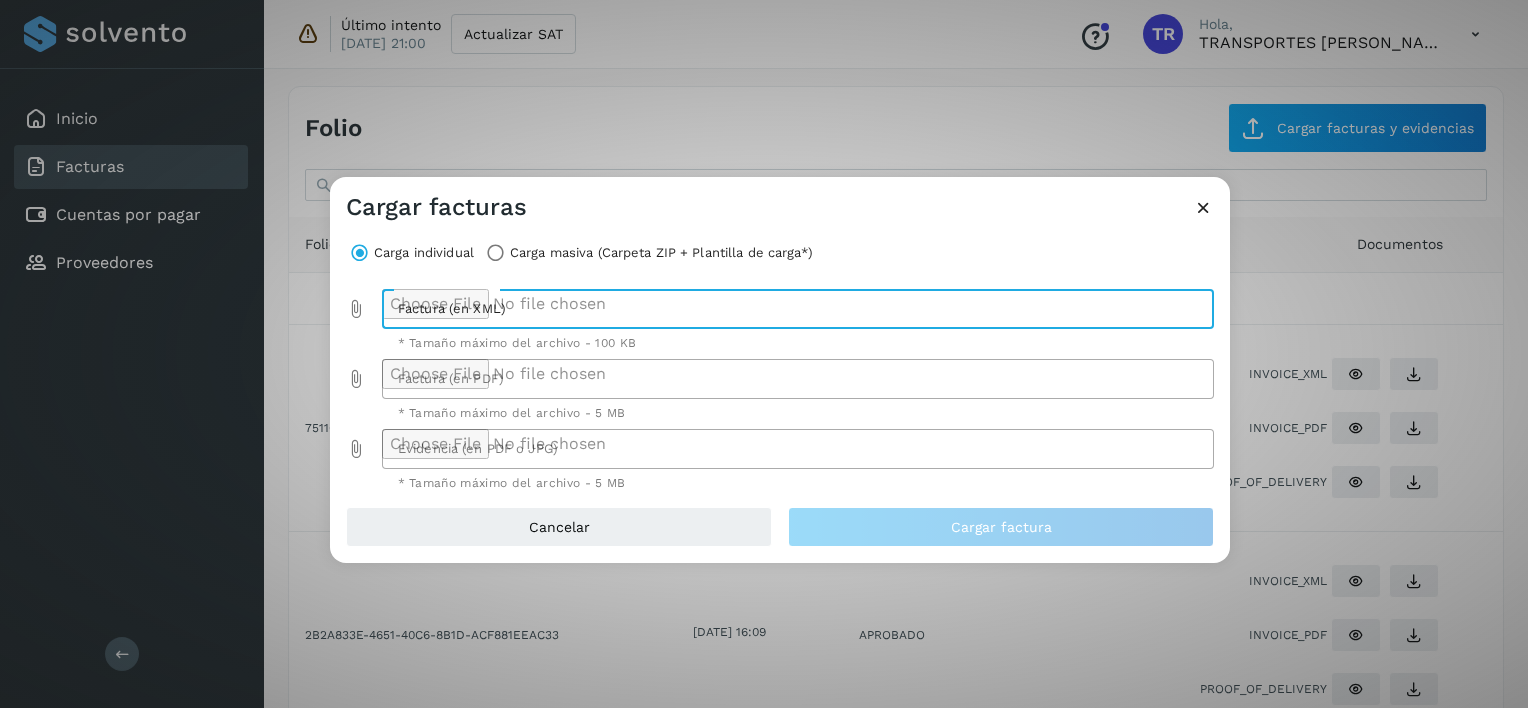 type on "**********" 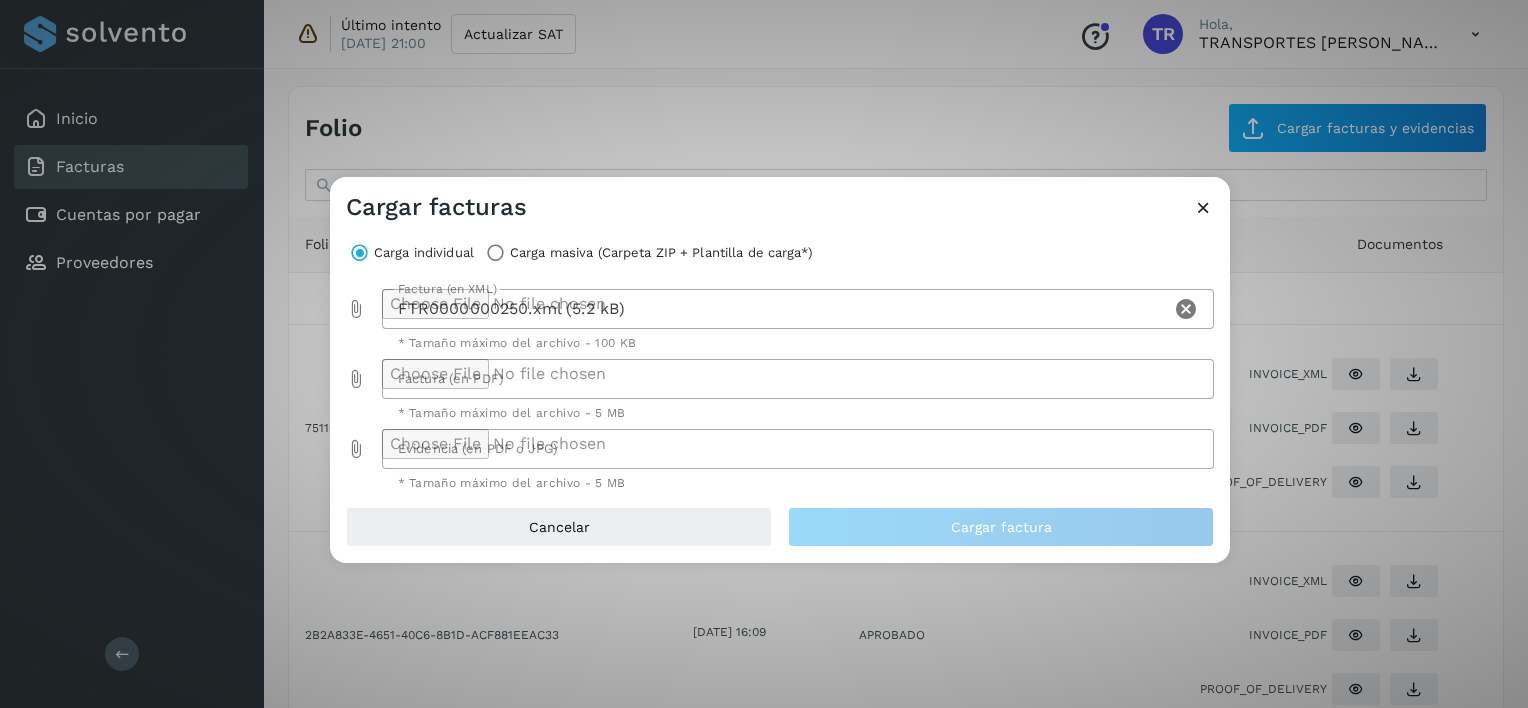 click at bounding box center [356, 379] 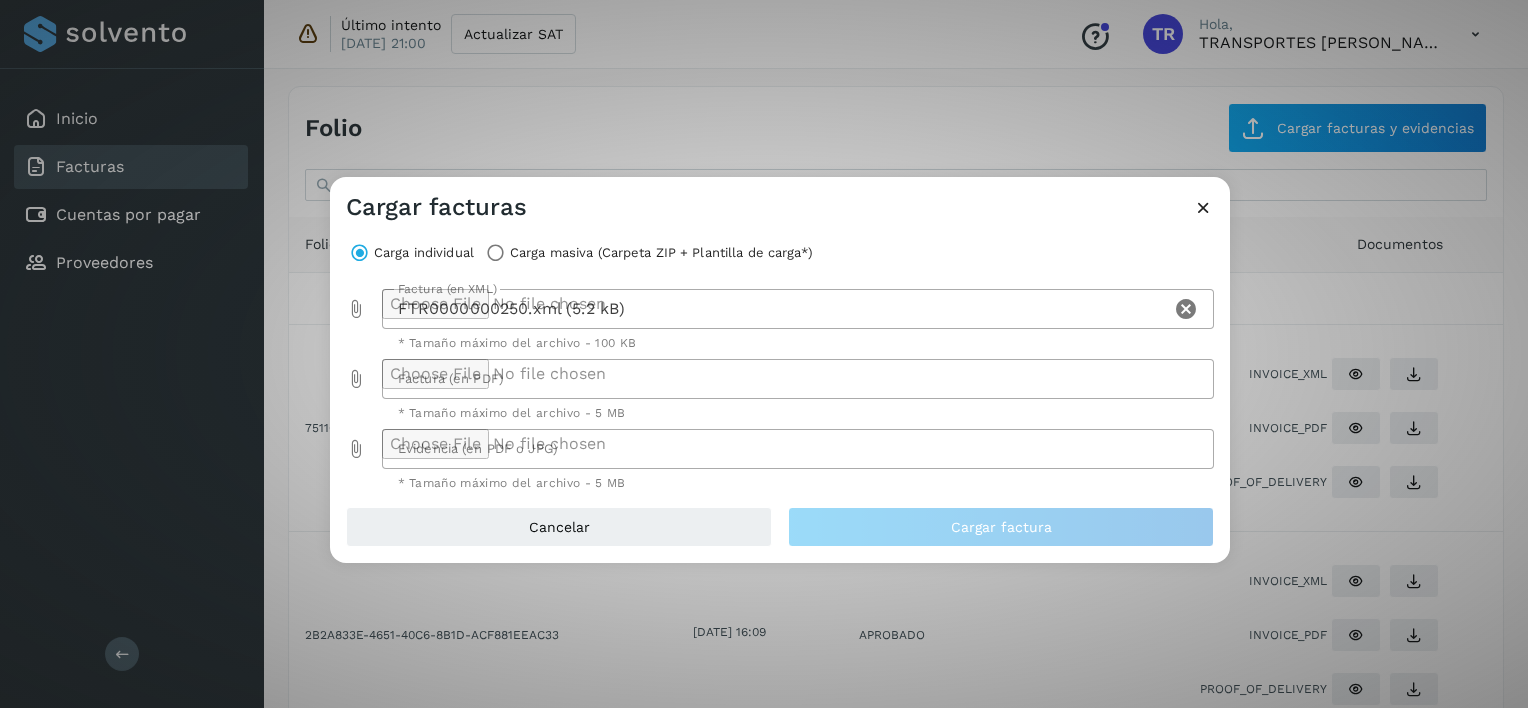 type on "**********" 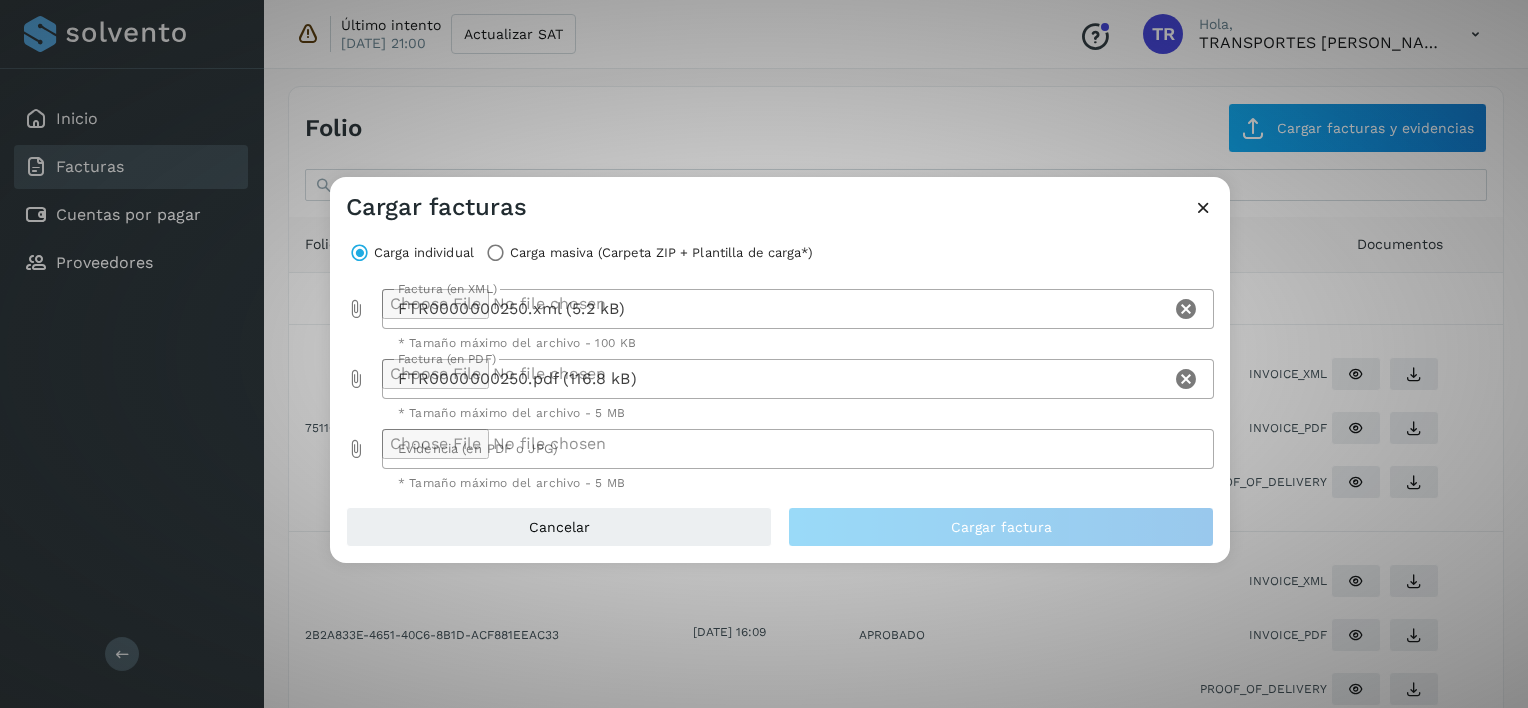 click at bounding box center (356, 449) 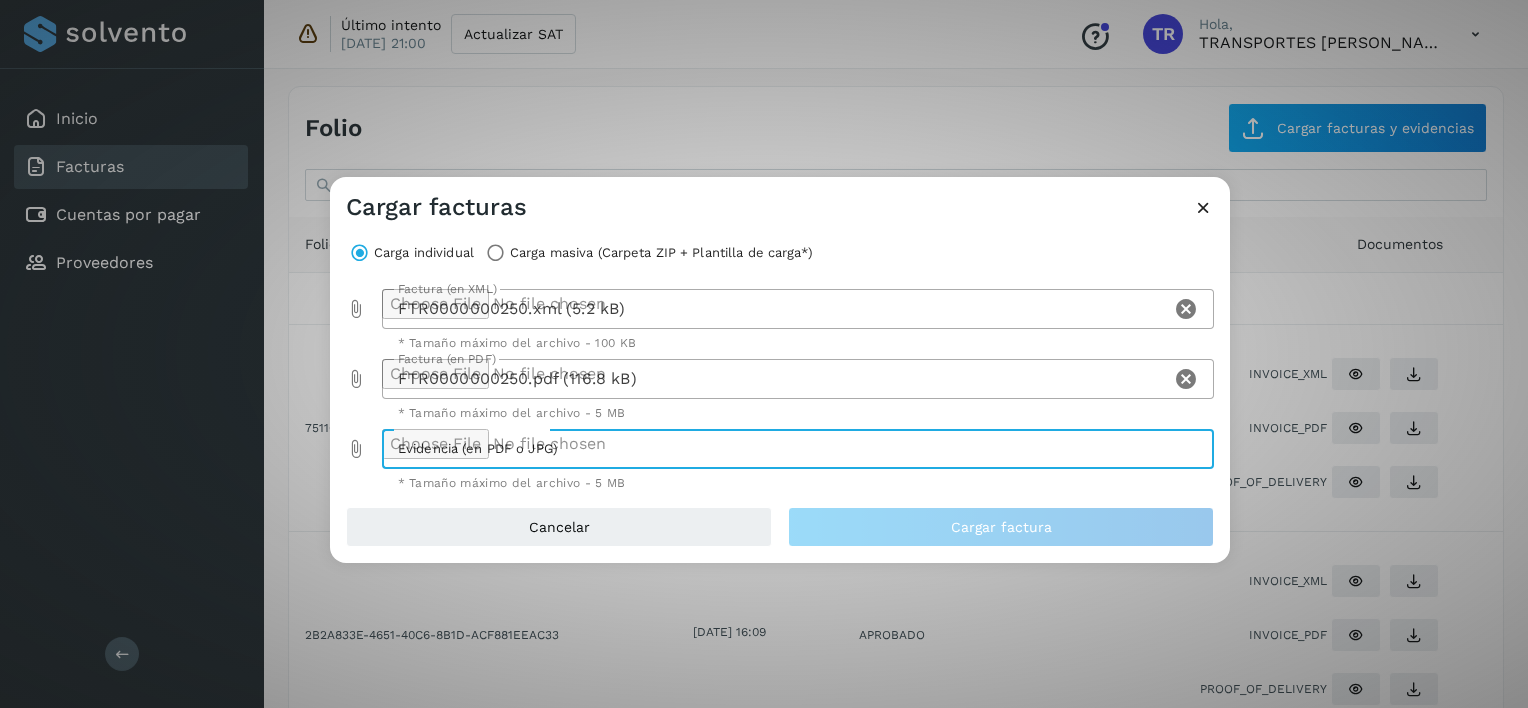 type on "**********" 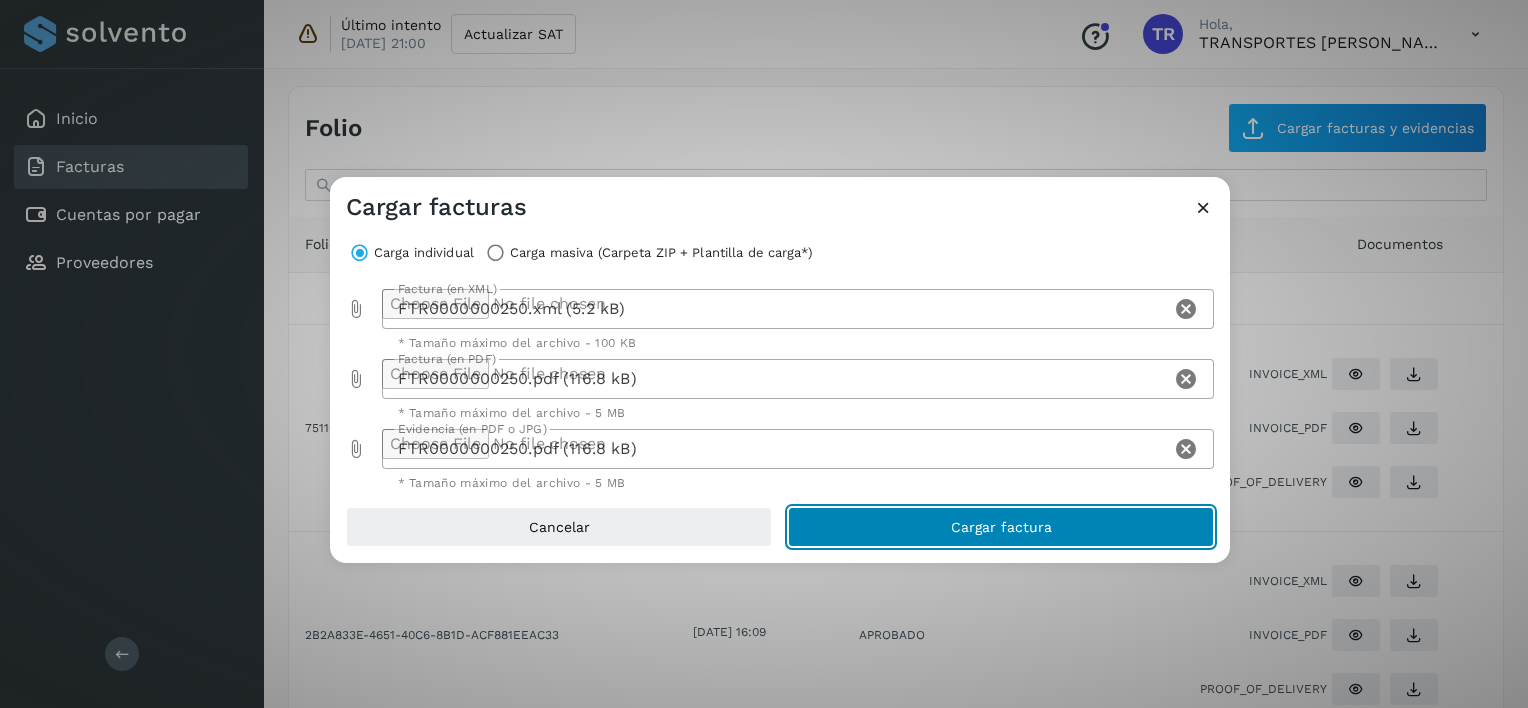 click on "Cargar factura" 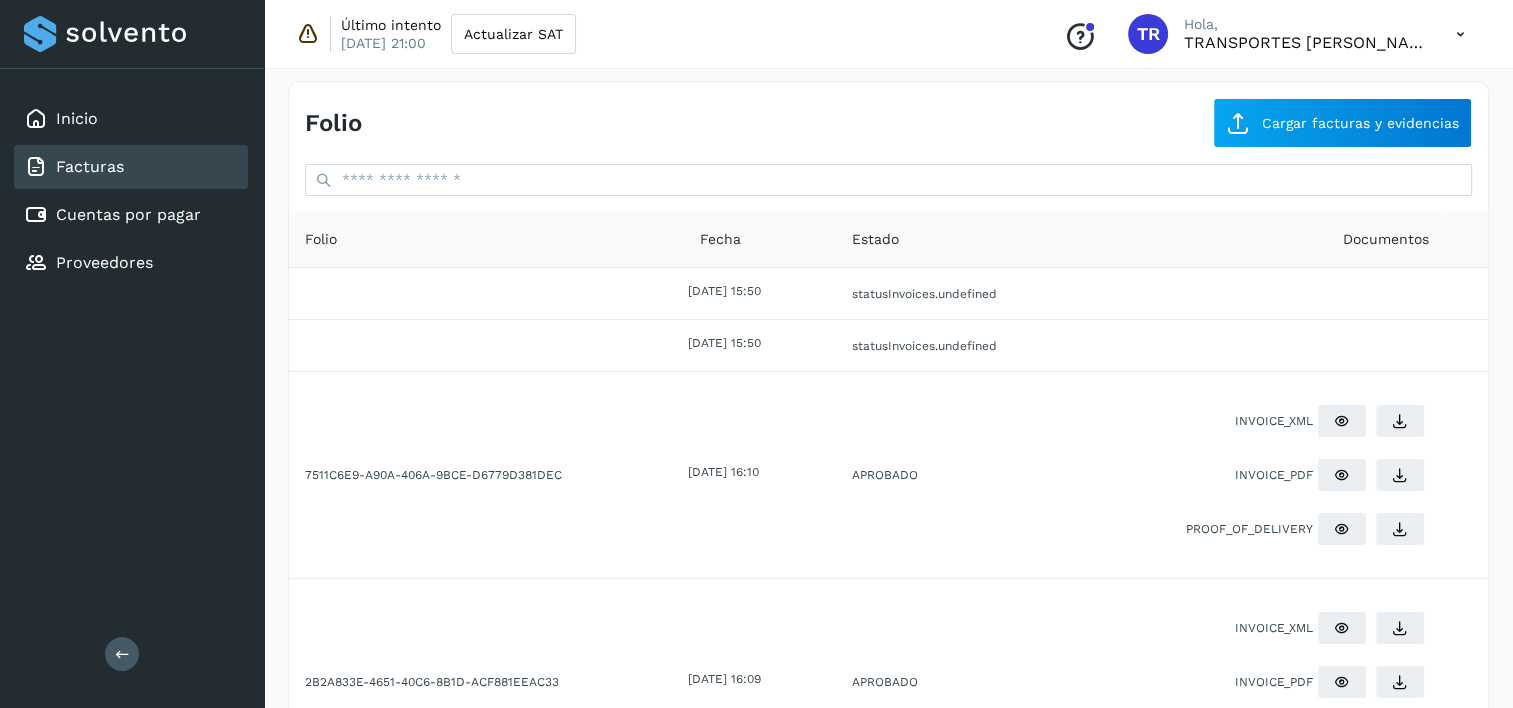 scroll, scrollTop: 0, scrollLeft: 0, axis: both 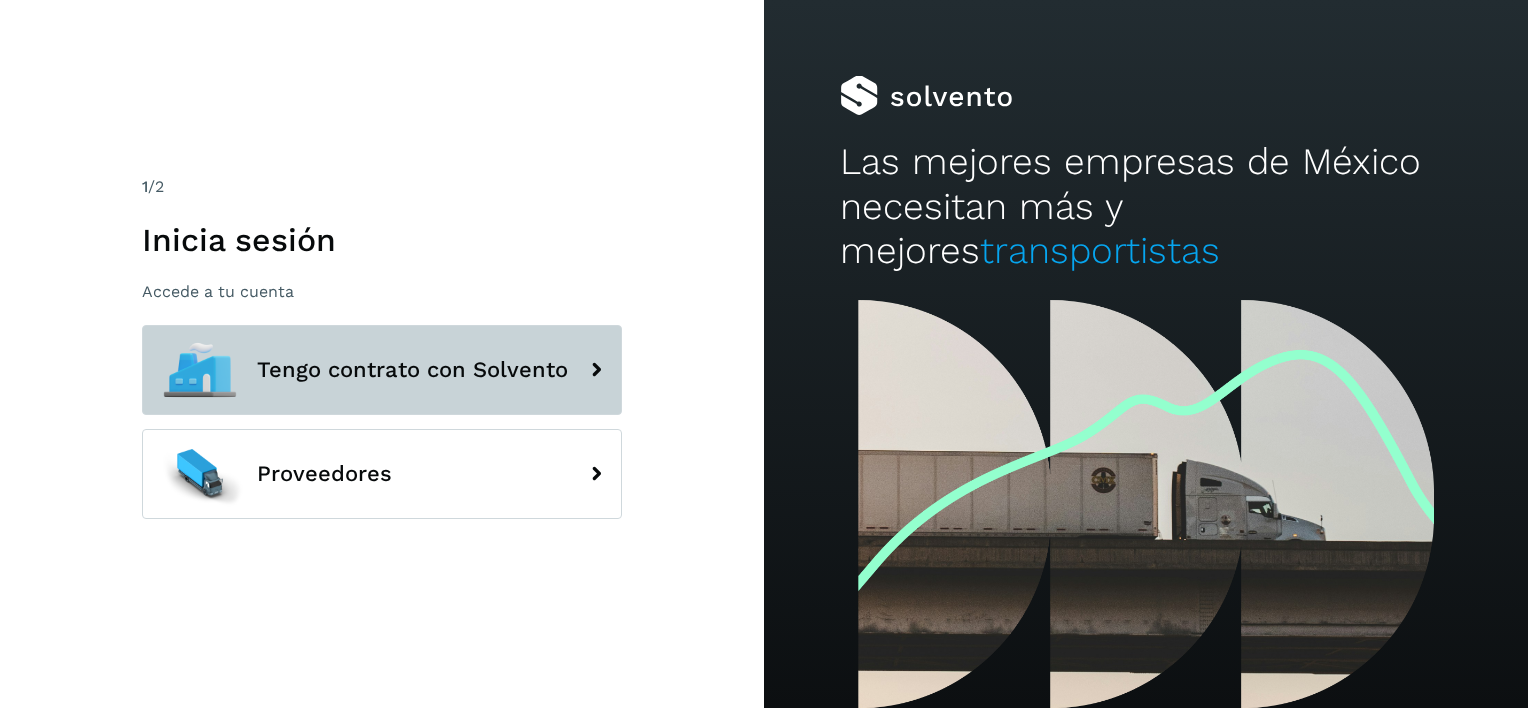click on "Tengo contrato con Solvento" 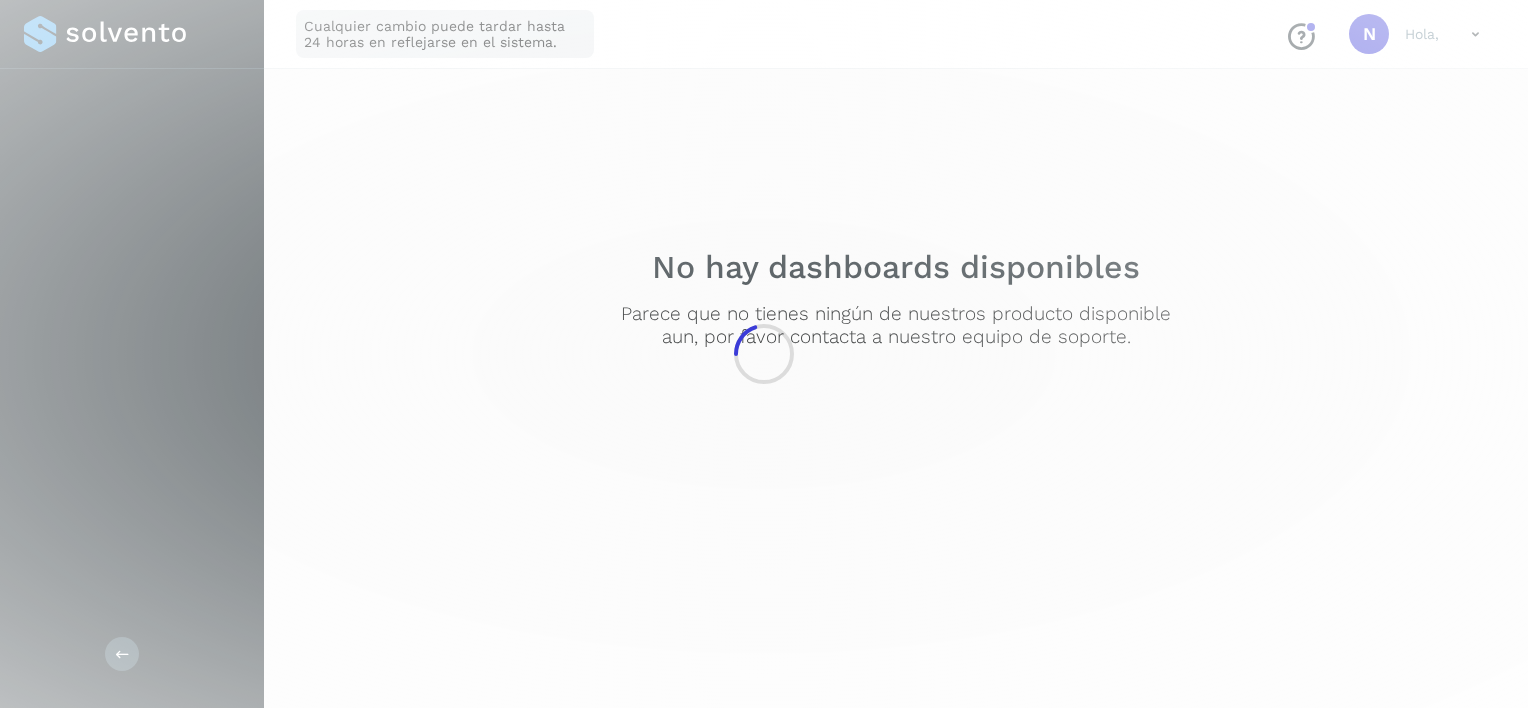 click 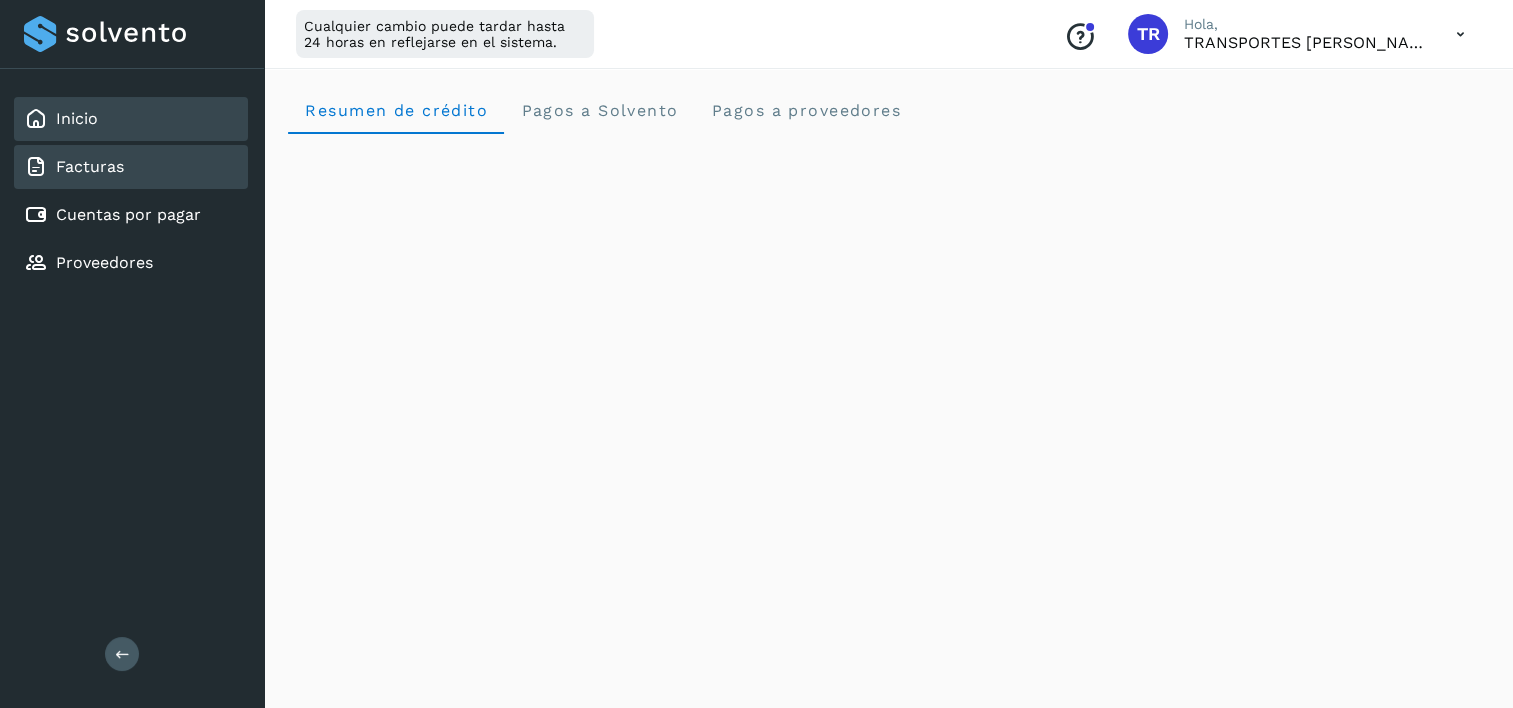 click on "Facturas" at bounding box center [90, 166] 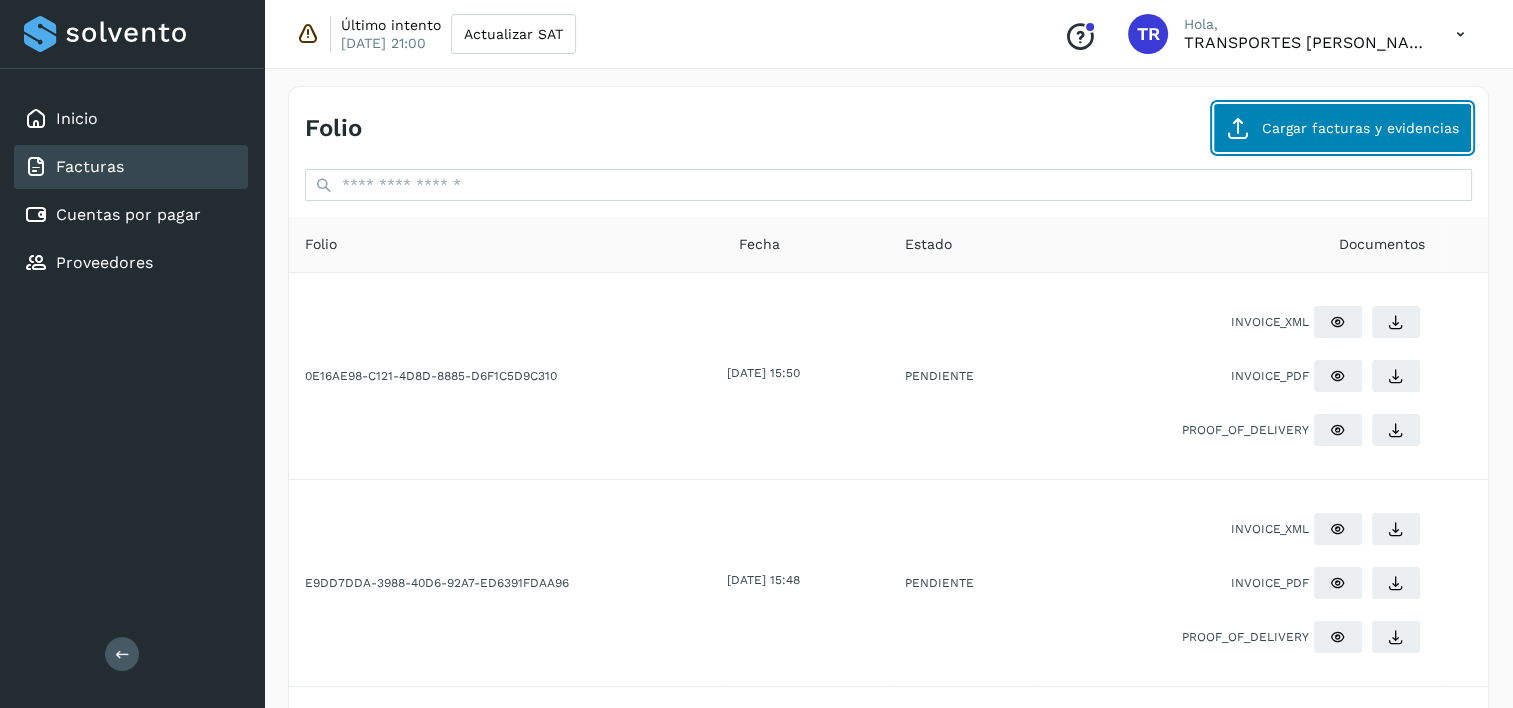 click on "Cargar facturas y evidencias" 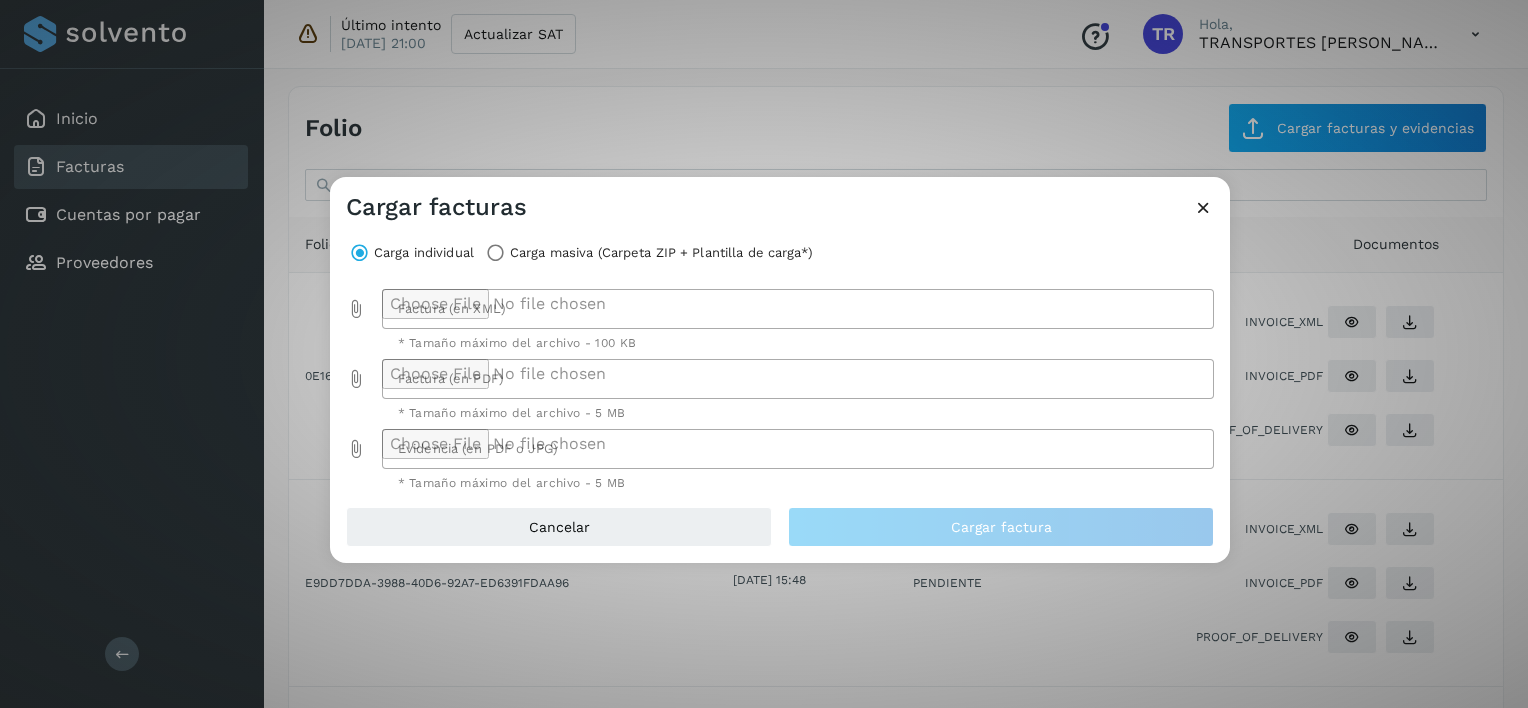 click at bounding box center [356, 309] 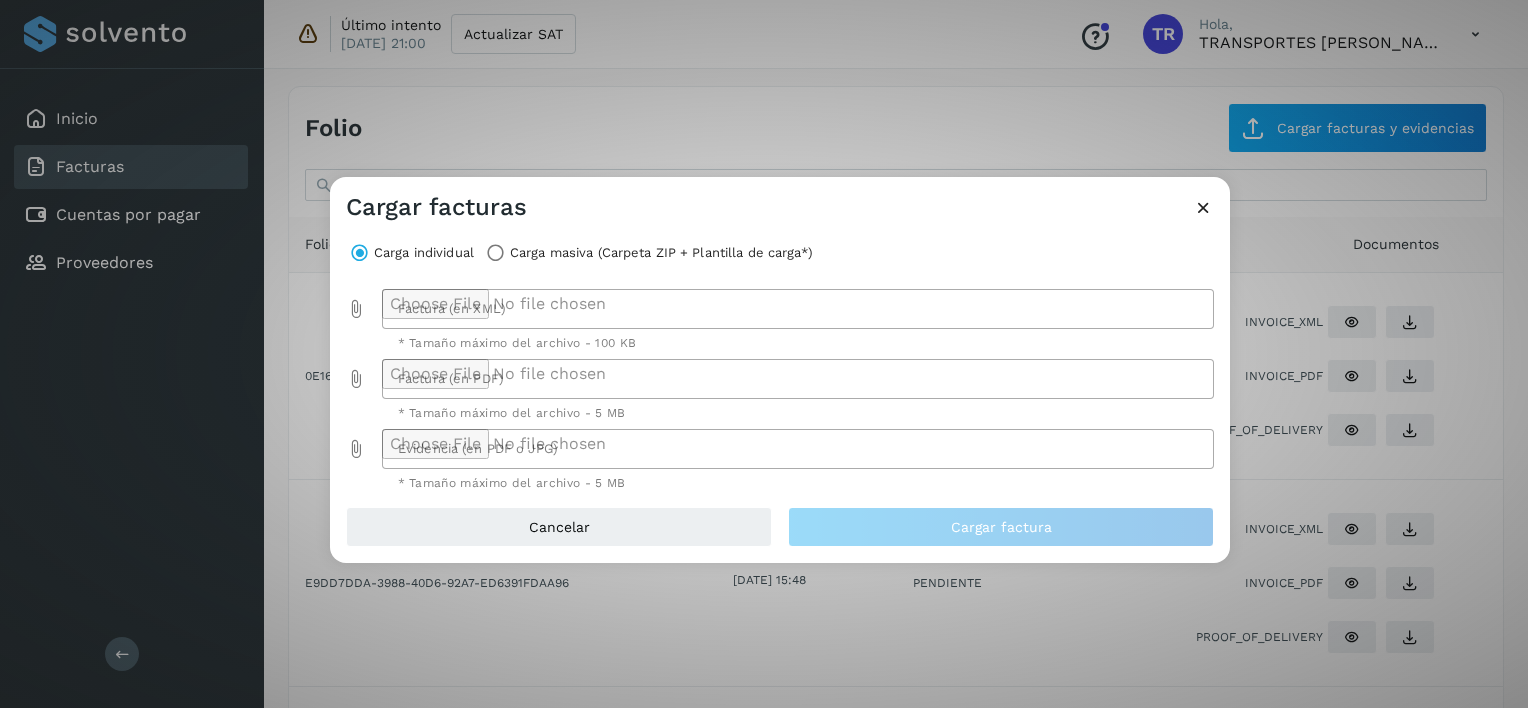 type on "**********" 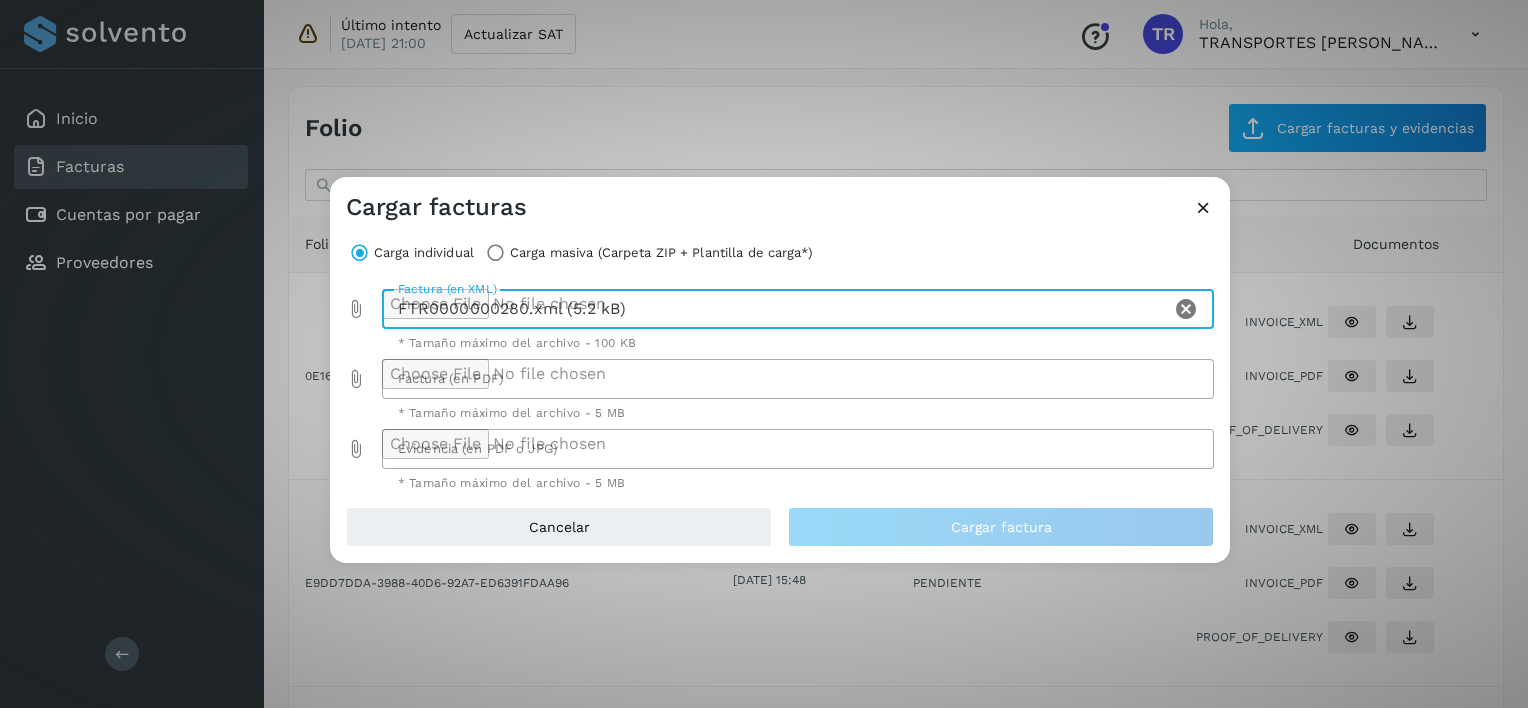 click at bounding box center [356, 379] 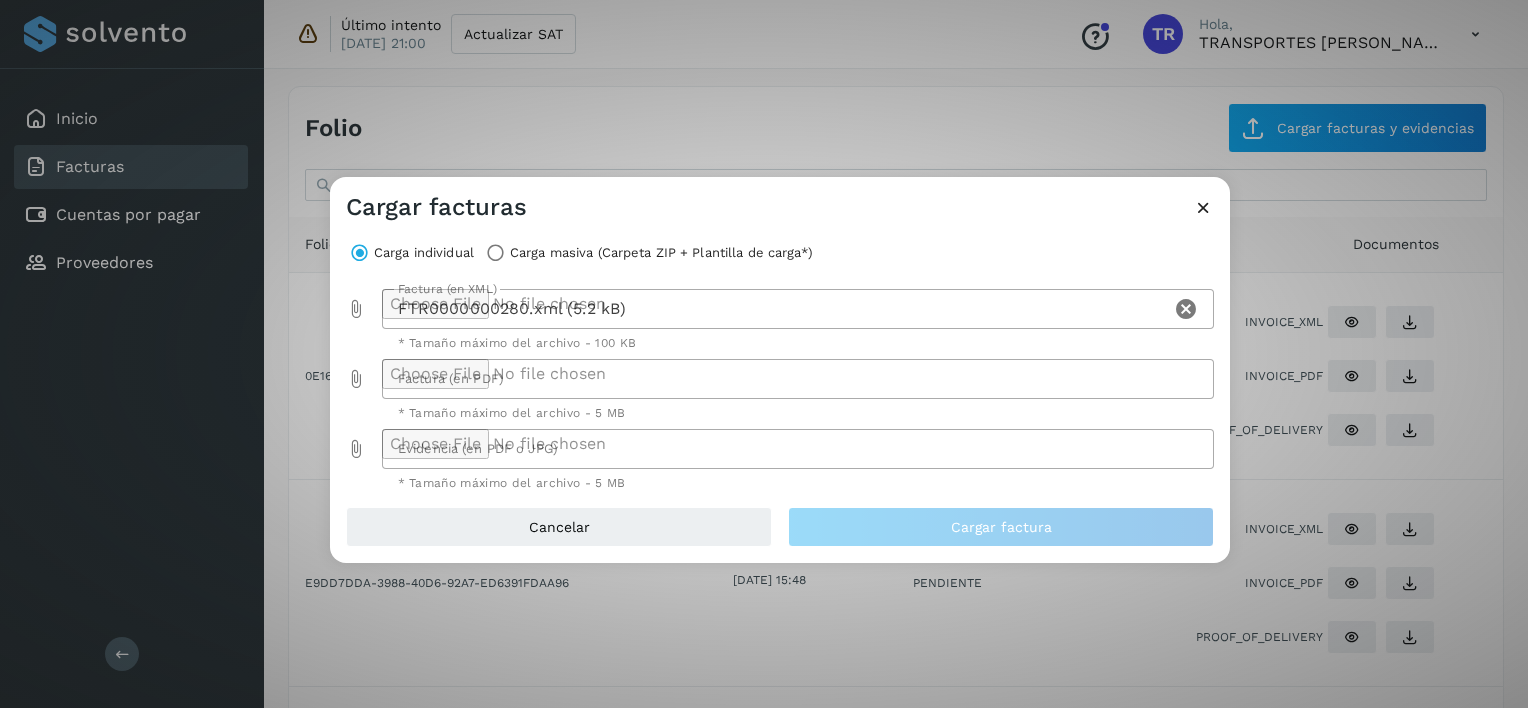 type on "**********" 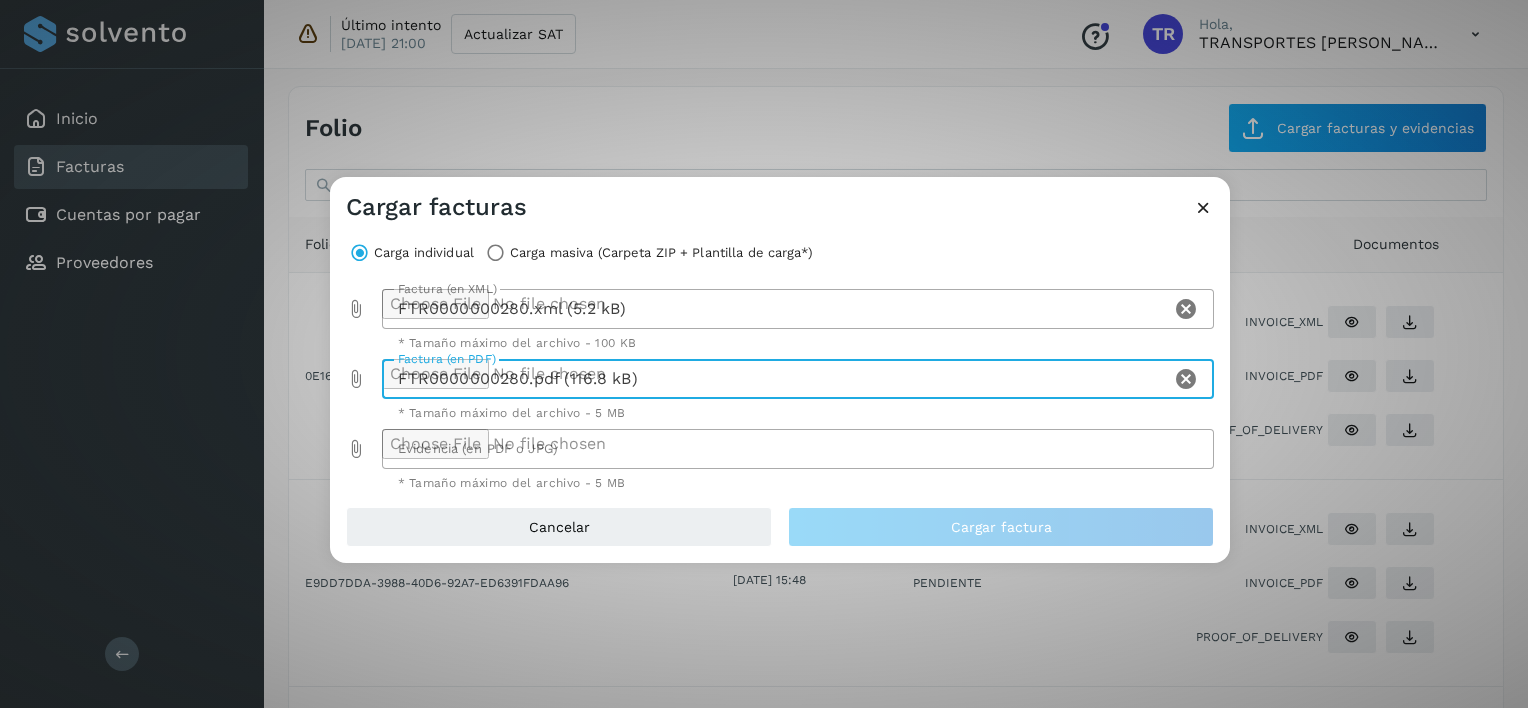 click at bounding box center [356, 449] 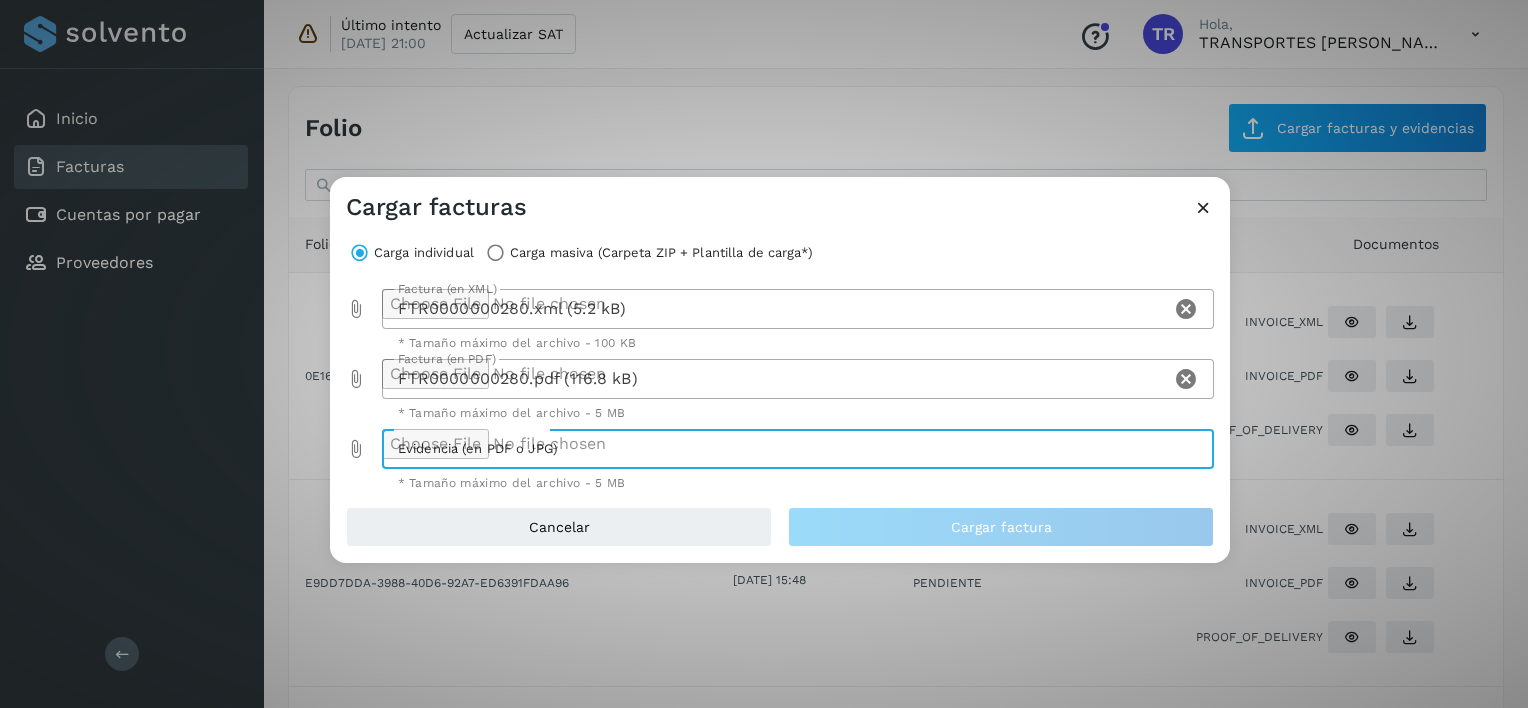type on "**********" 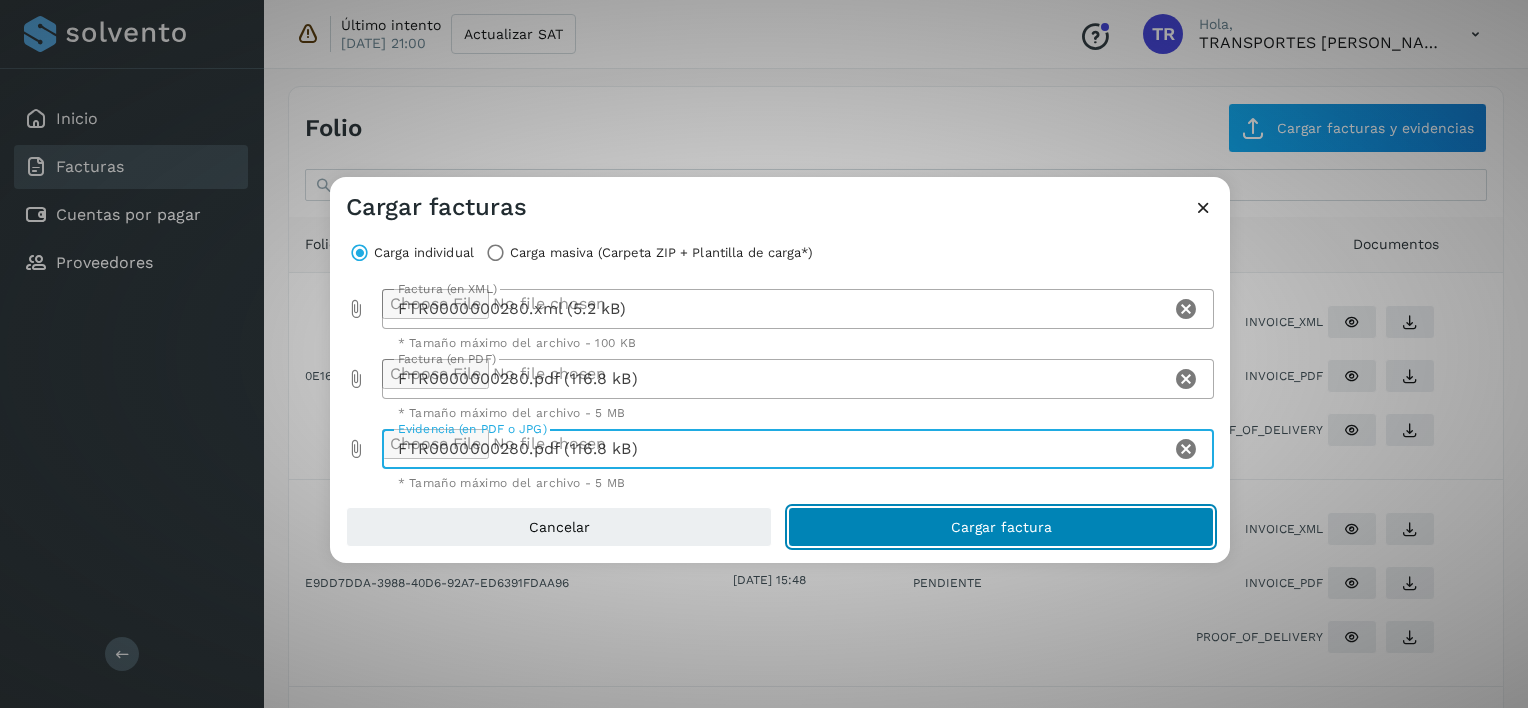 click on "Cargar factura" 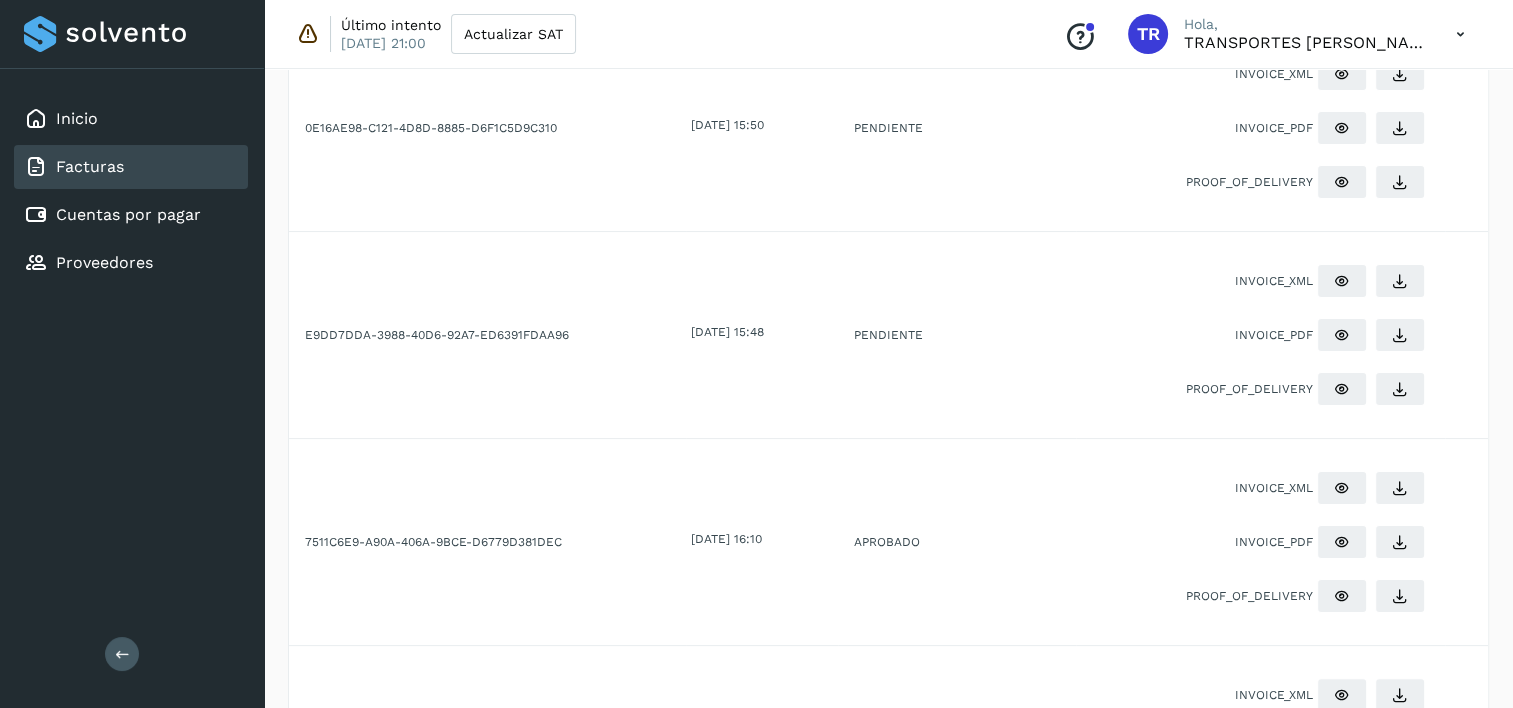 scroll, scrollTop: 100, scrollLeft: 0, axis: vertical 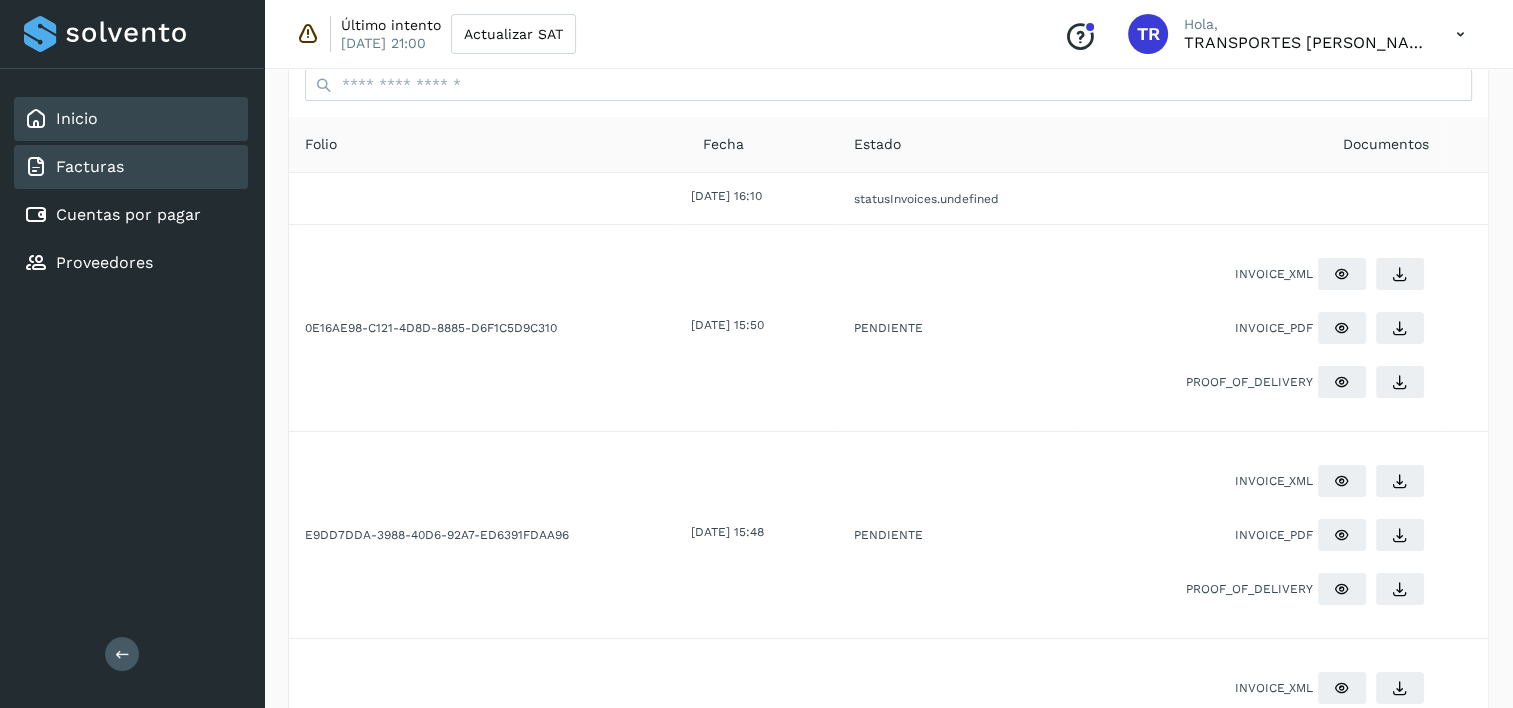 click on "Inicio" at bounding box center (77, 118) 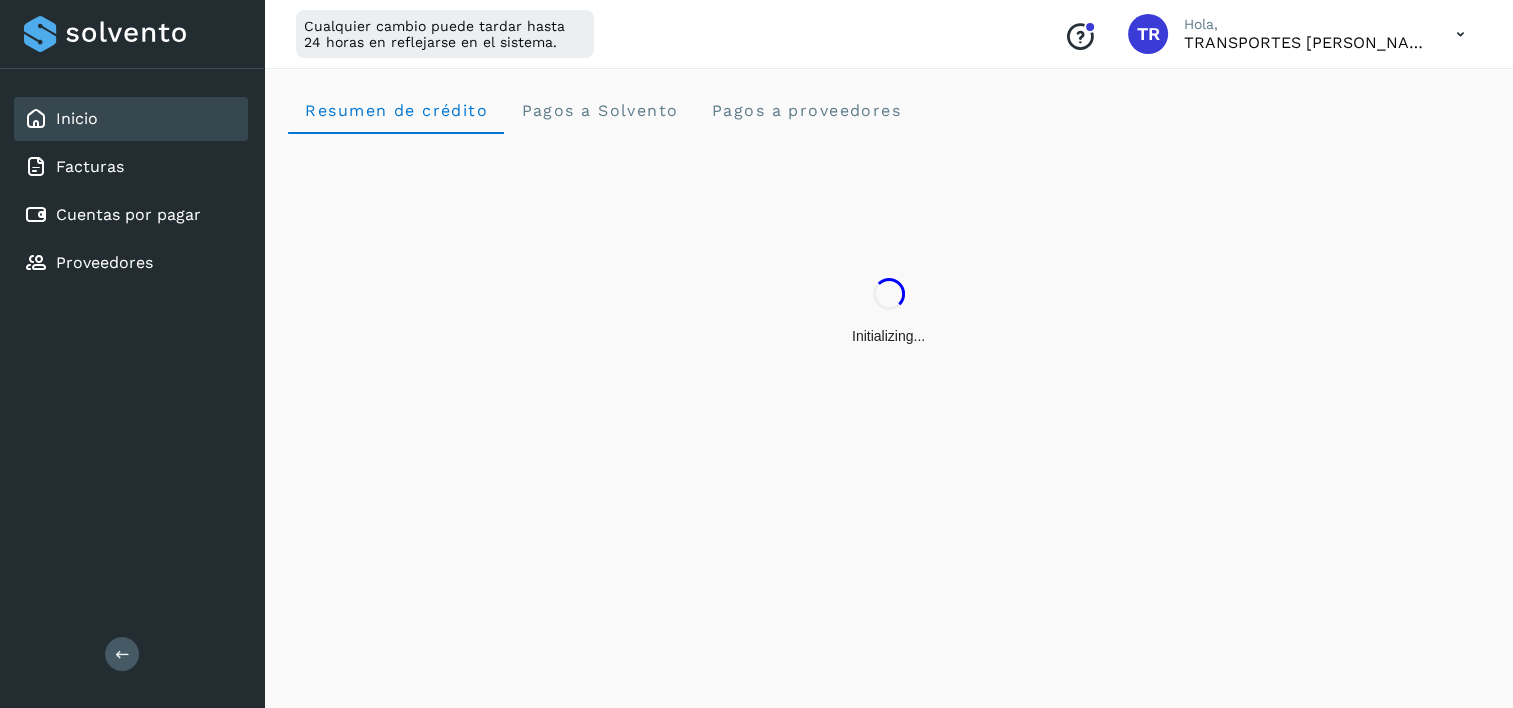 scroll, scrollTop: 0, scrollLeft: 0, axis: both 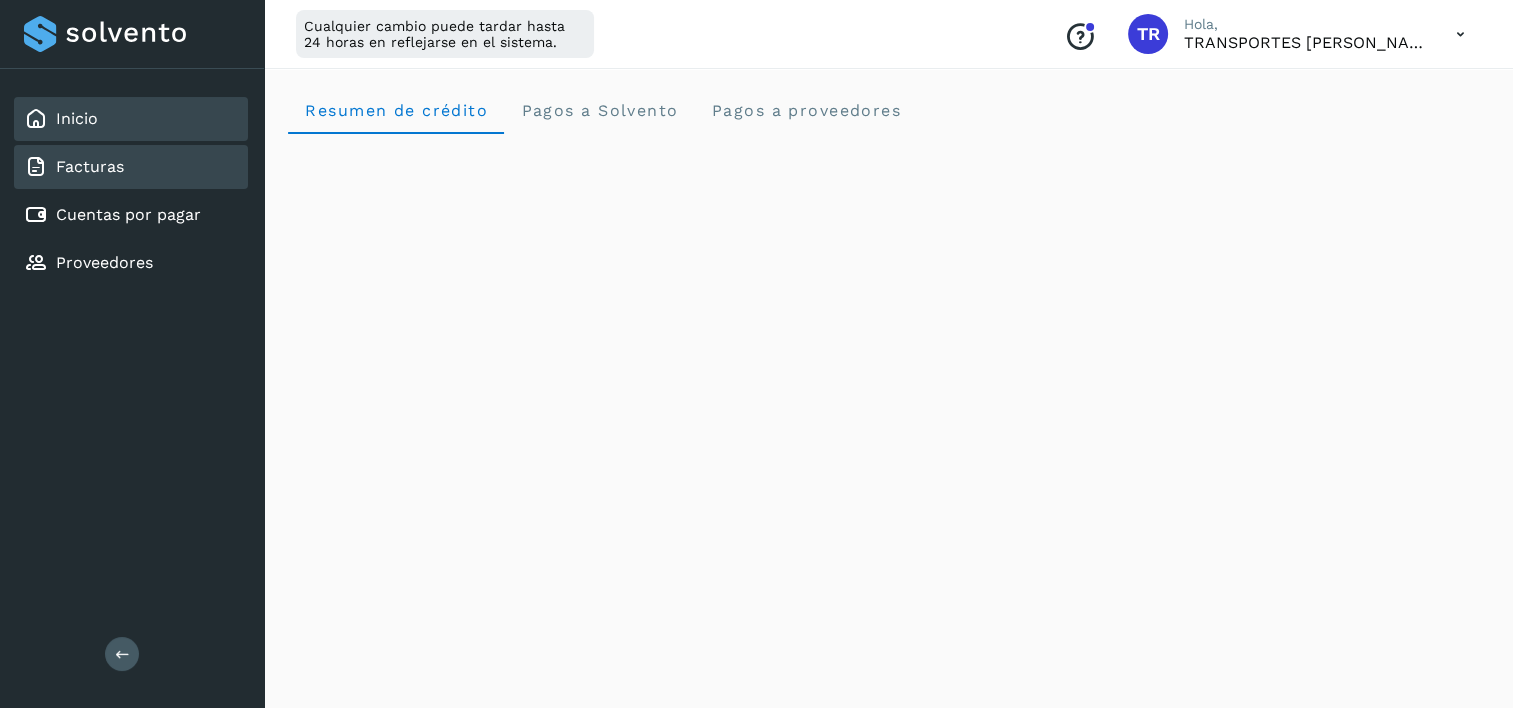 click on "Facturas" at bounding box center [90, 166] 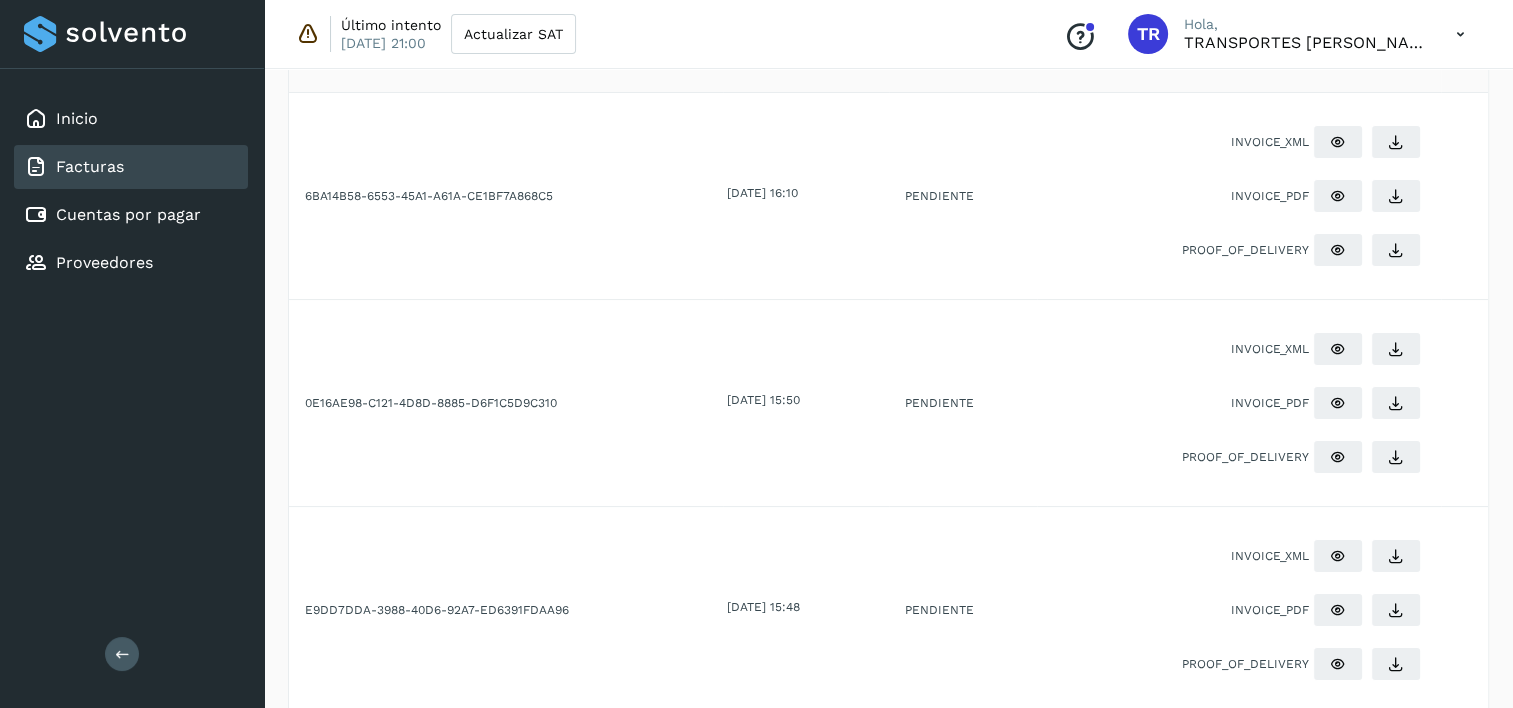 scroll, scrollTop: 200, scrollLeft: 0, axis: vertical 